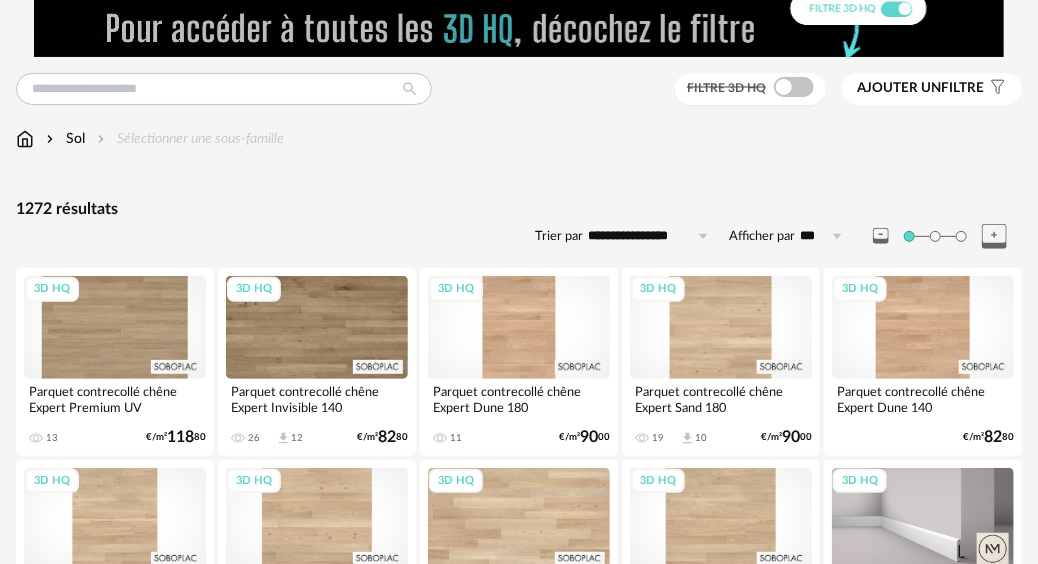 scroll, scrollTop: 100, scrollLeft: 0, axis: vertical 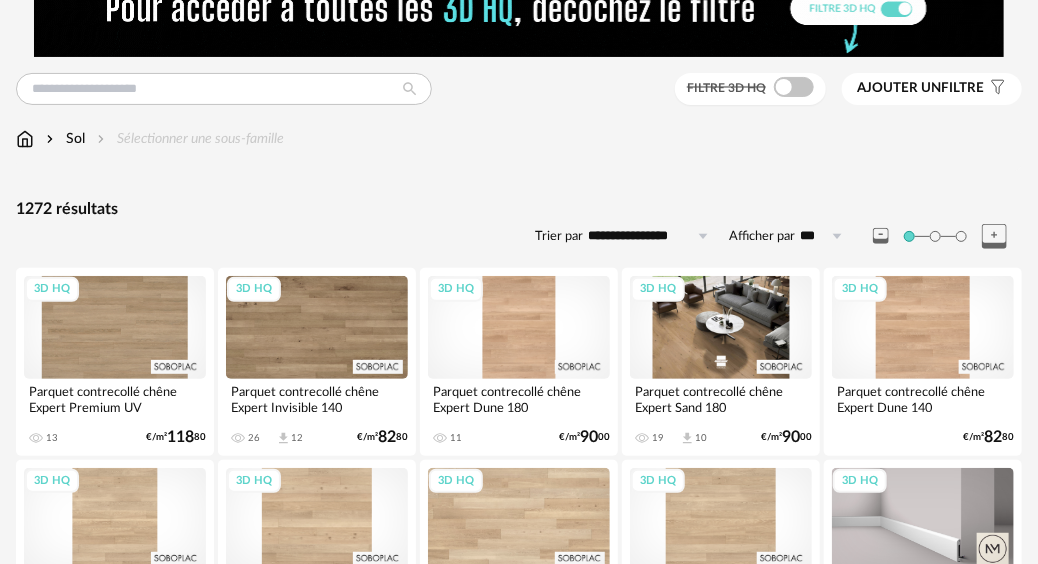 click on "3D HQ" at bounding box center [721, 327] 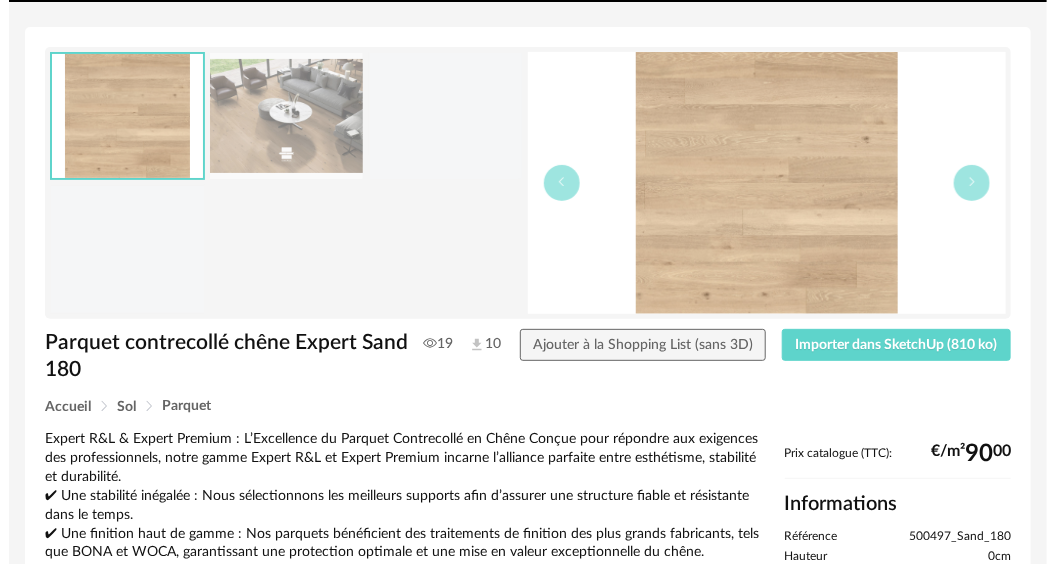 scroll, scrollTop: 0, scrollLeft: 0, axis: both 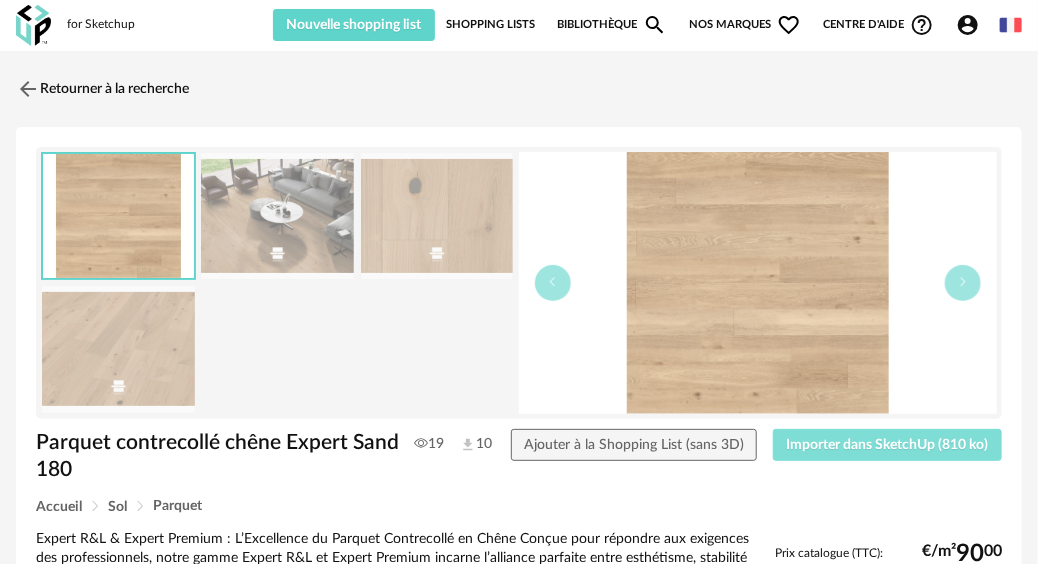 click on "Importer dans SketchUp (810 ko)" at bounding box center (888, 445) 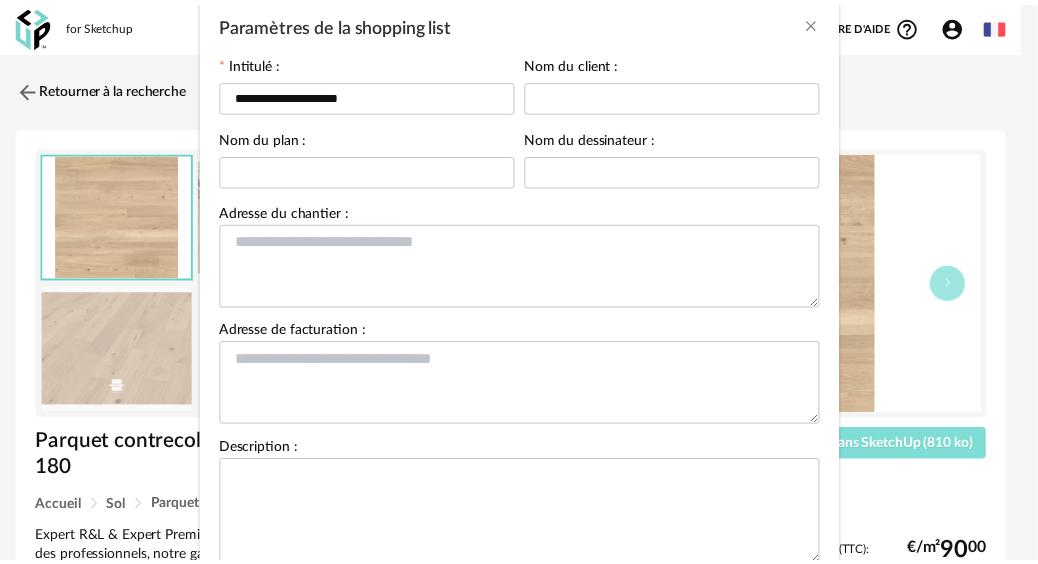 scroll, scrollTop: 232, scrollLeft: 0, axis: vertical 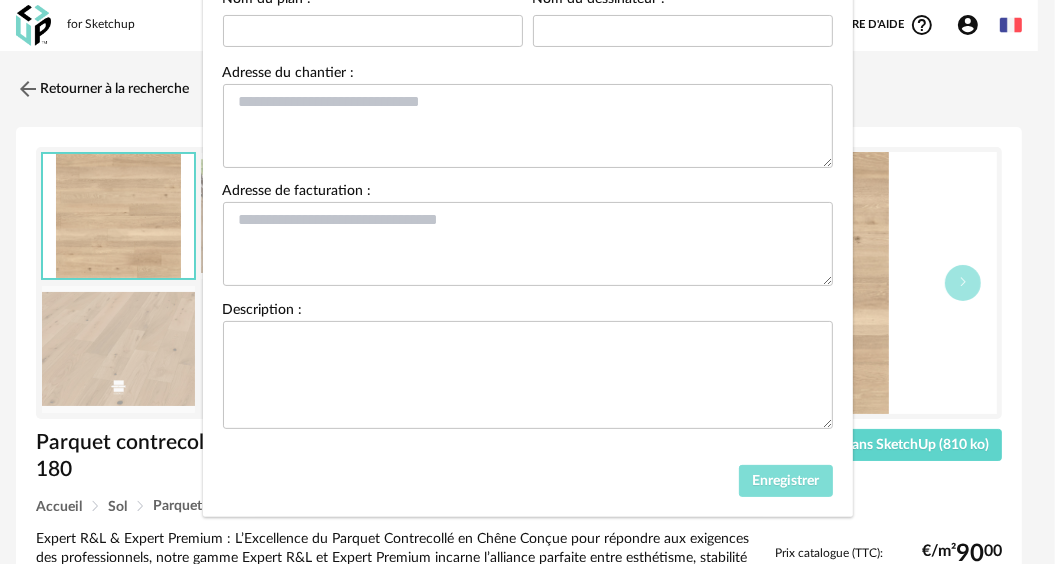 click on "Enregistrer" at bounding box center (786, 481) 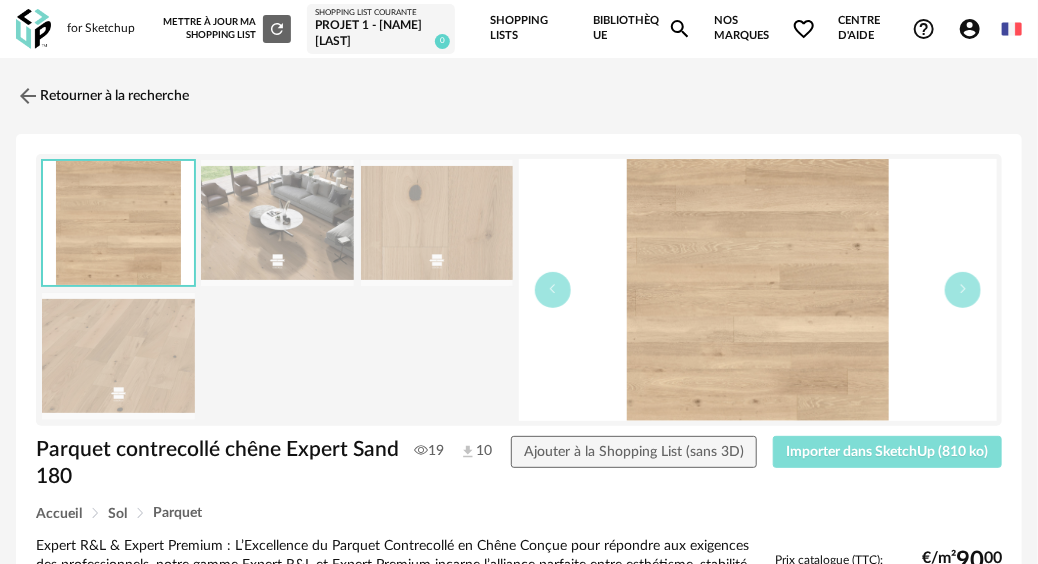 click on "Importer dans SketchUp (810 ko)" at bounding box center (887, 452) 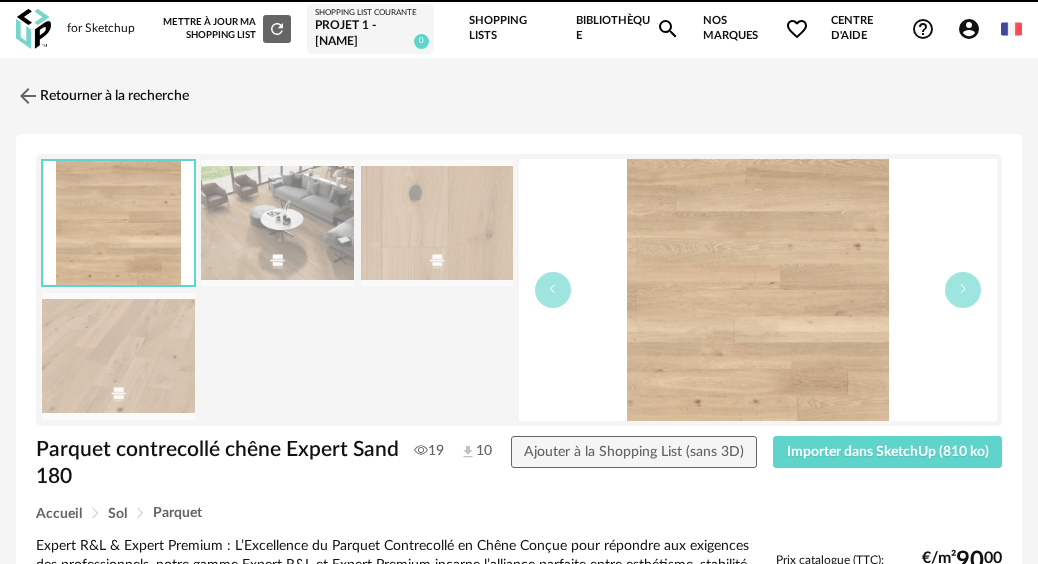 click at bounding box center (28, 96) 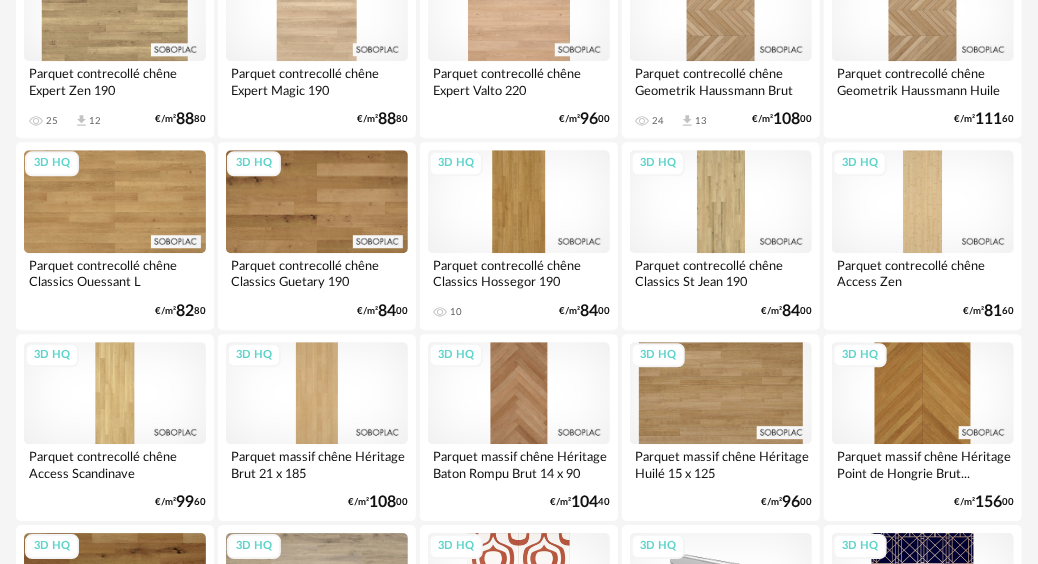 scroll, scrollTop: 1799, scrollLeft: 0, axis: vertical 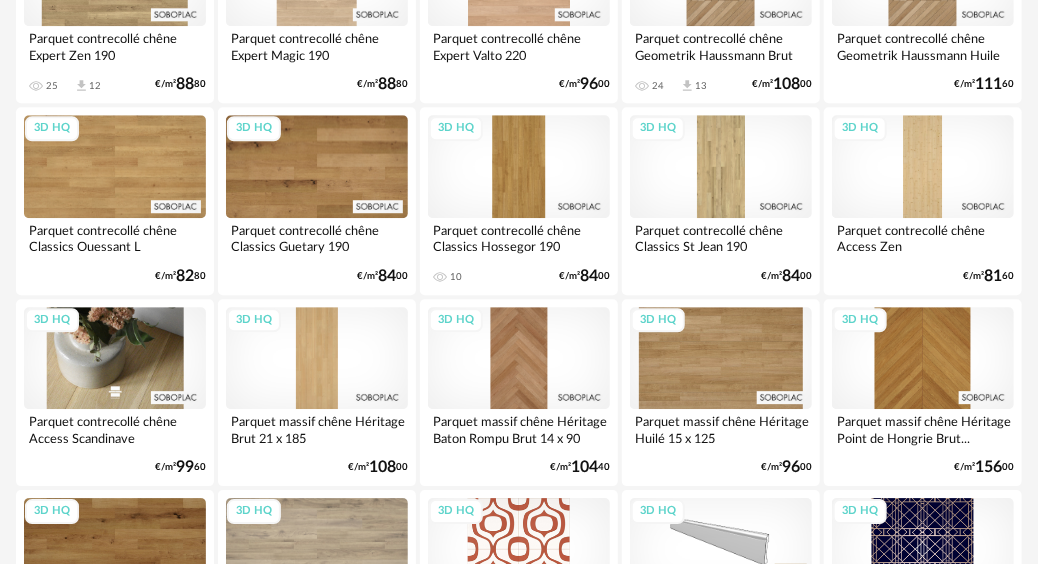 click on "3D HQ" at bounding box center (115, 358) 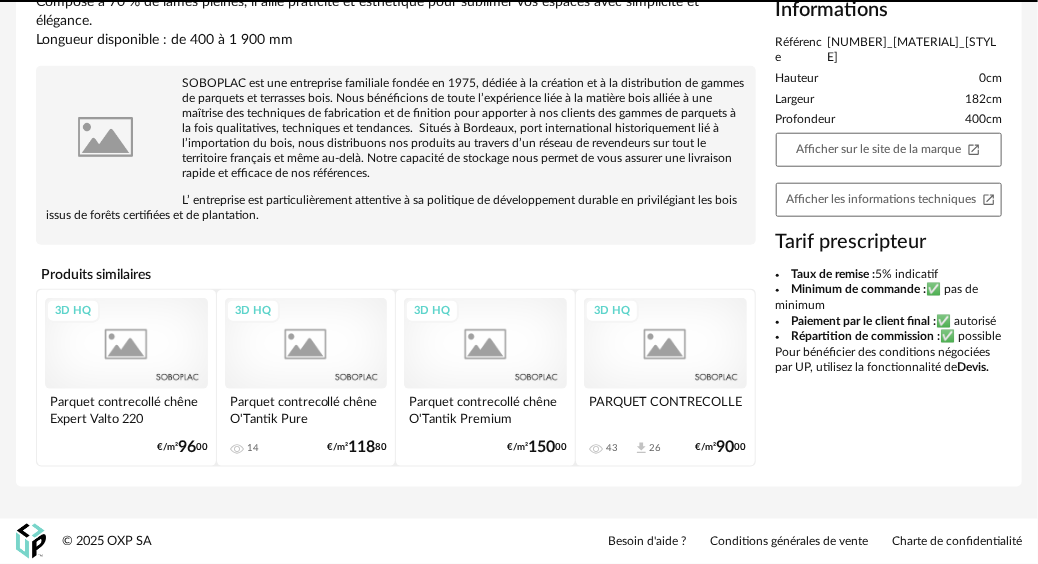 scroll, scrollTop: 0, scrollLeft: 0, axis: both 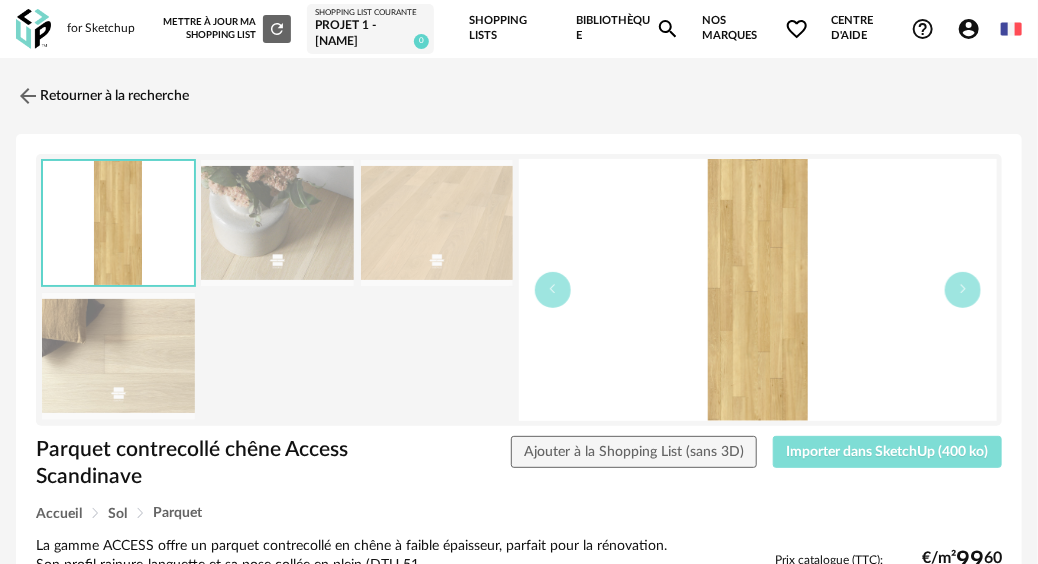 click on "Importer dans SketchUp (400 ko)" at bounding box center (888, 452) 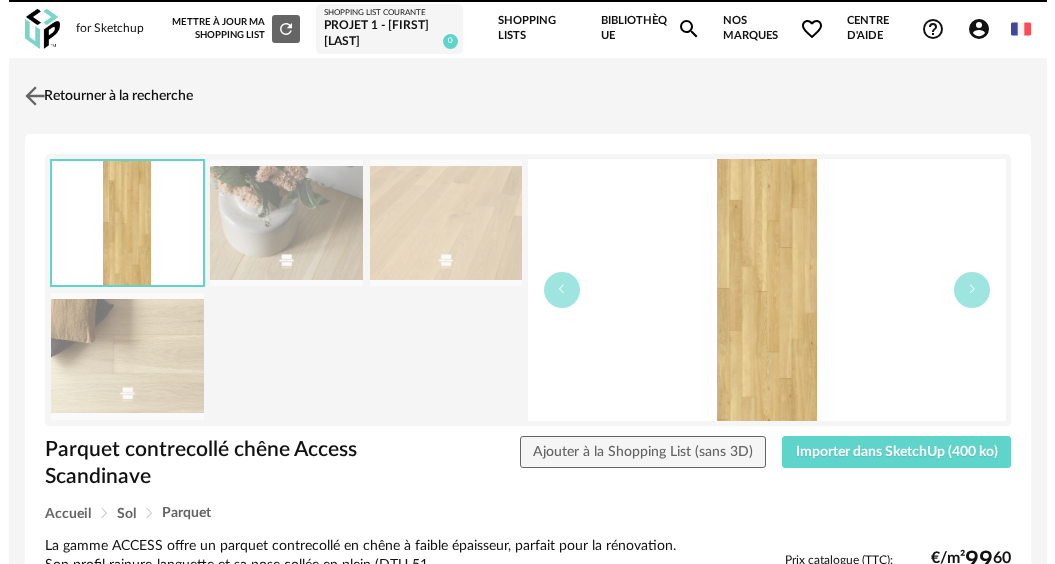 scroll, scrollTop: 0, scrollLeft: 0, axis: both 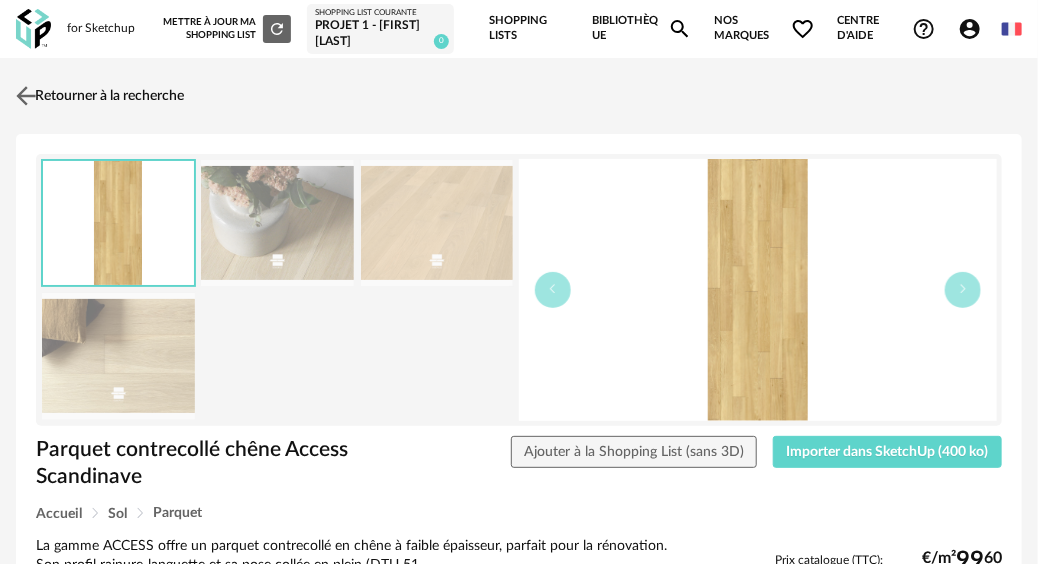 click at bounding box center (26, 95) 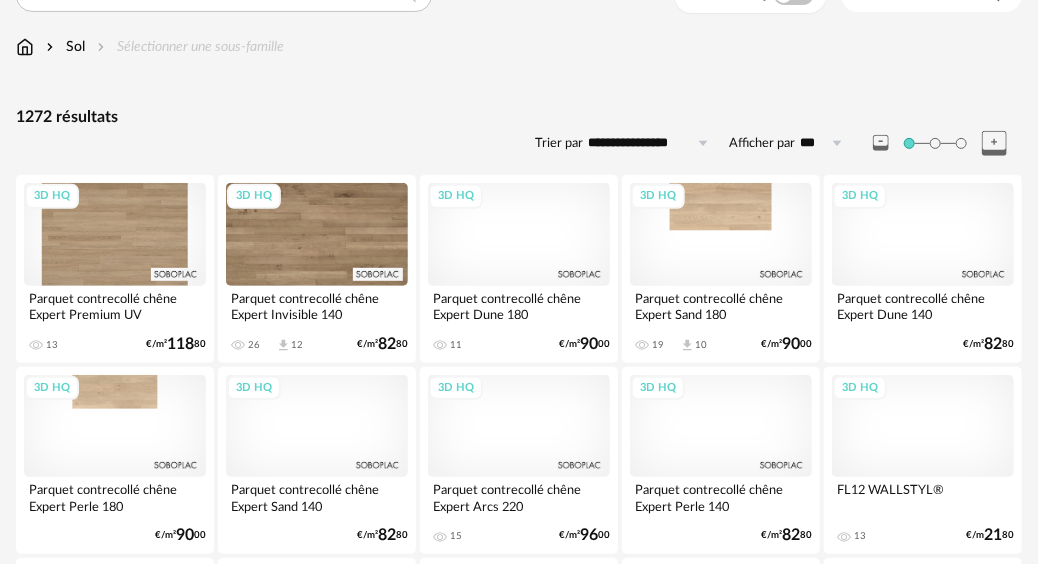 scroll, scrollTop: 300, scrollLeft: 0, axis: vertical 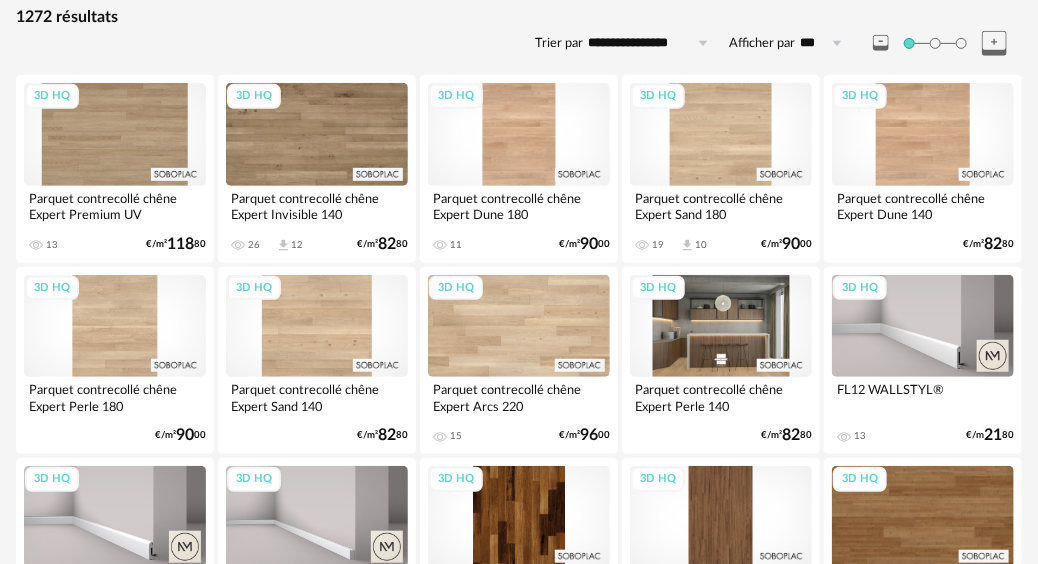 click on "3D HQ" at bounding box center [721, 326] 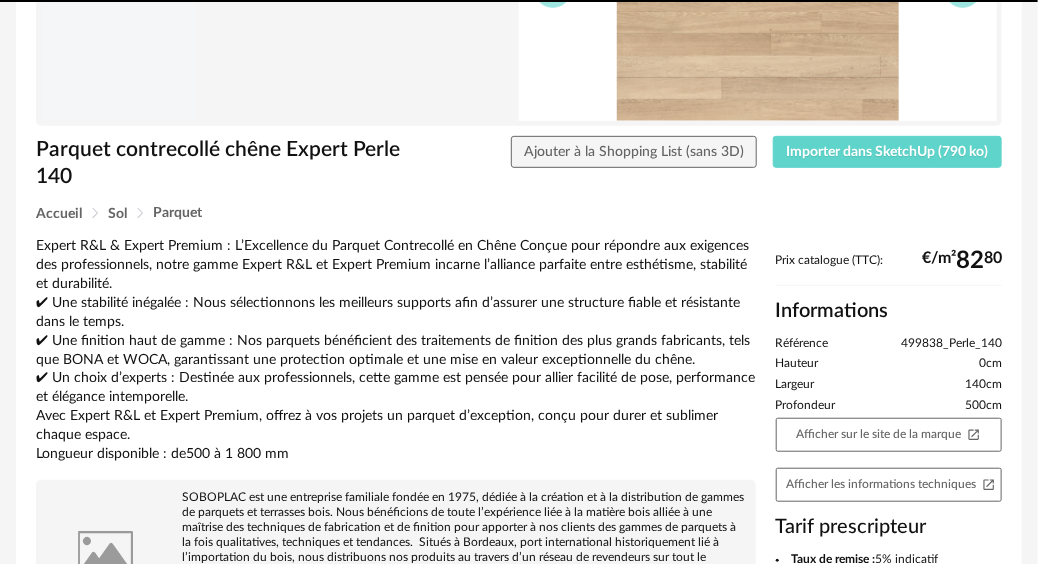 scroll, scrollTop: 0, scrollLeft: 0, axis: both 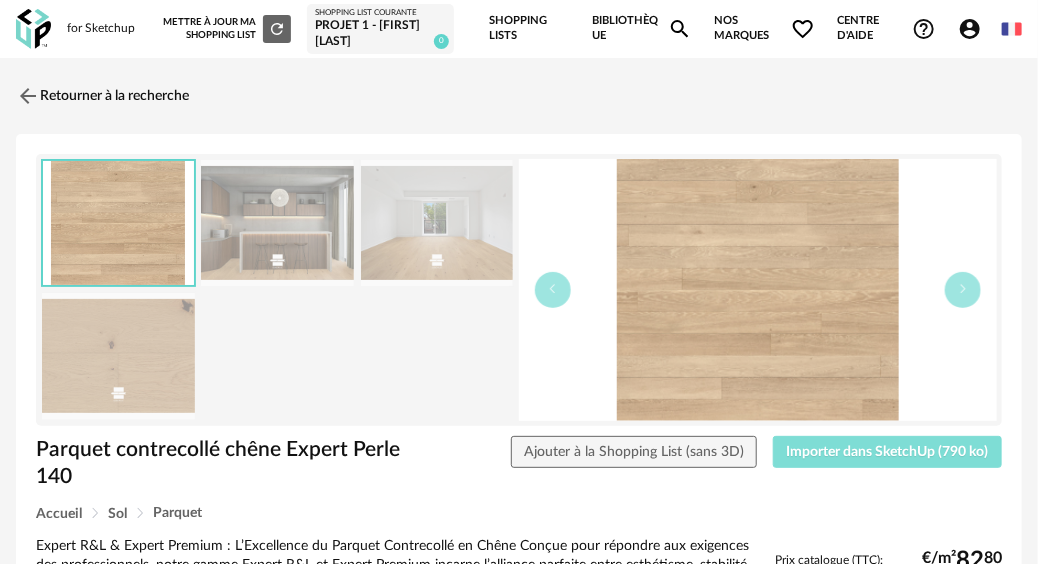 click on "Importer dans SketchUp (790 ko)" at bounding box center (887, 452) 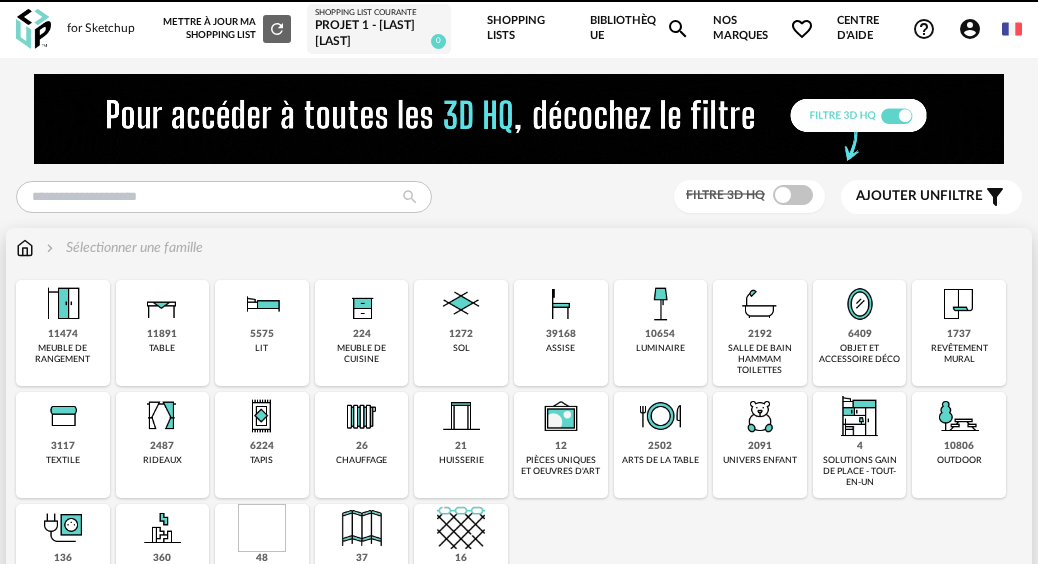 scroll, scrollTop: 0, scrollLeft: 0, axis: both 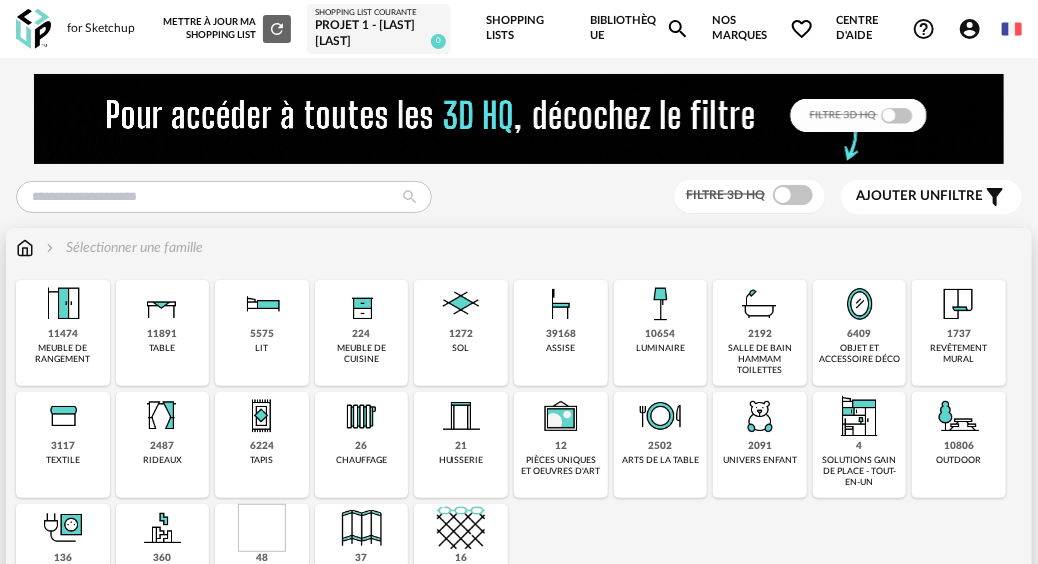 click on "1272" at bounding box center (461, 334) 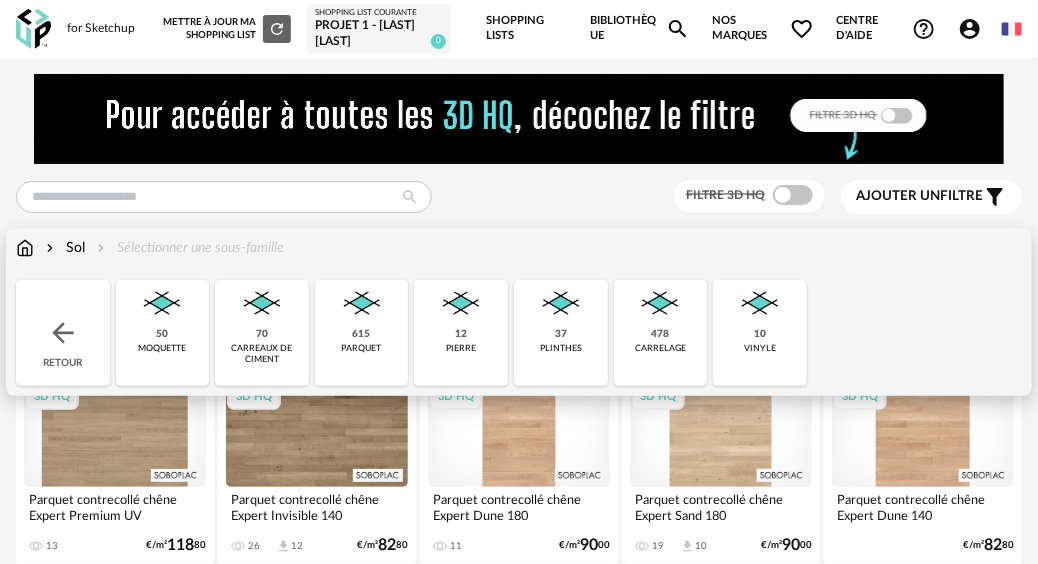 click at bounding box center [660, 304] 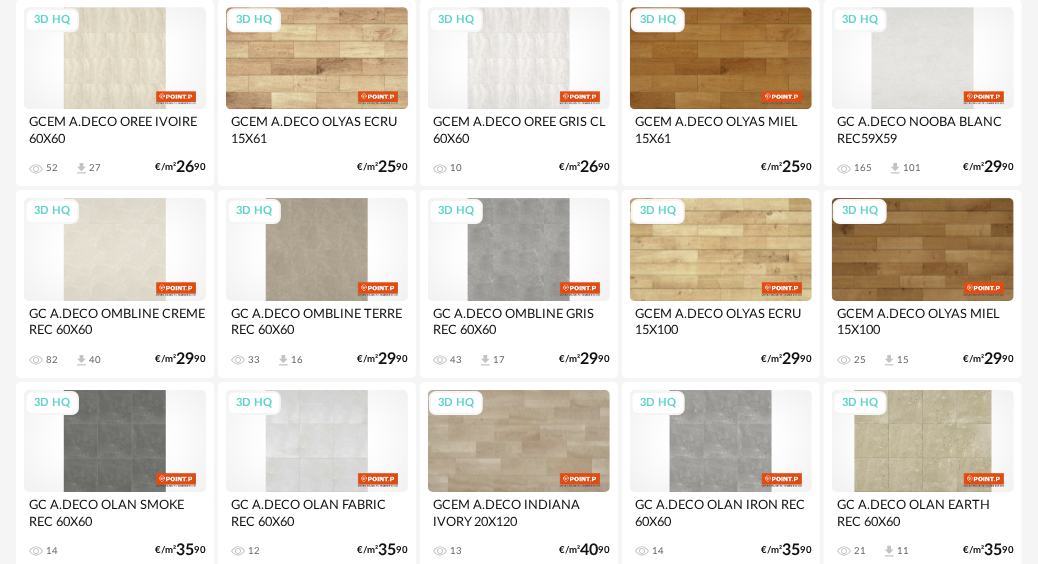 scroll, scrollTop: 2500, scrollLeft: 0, axis: vertical 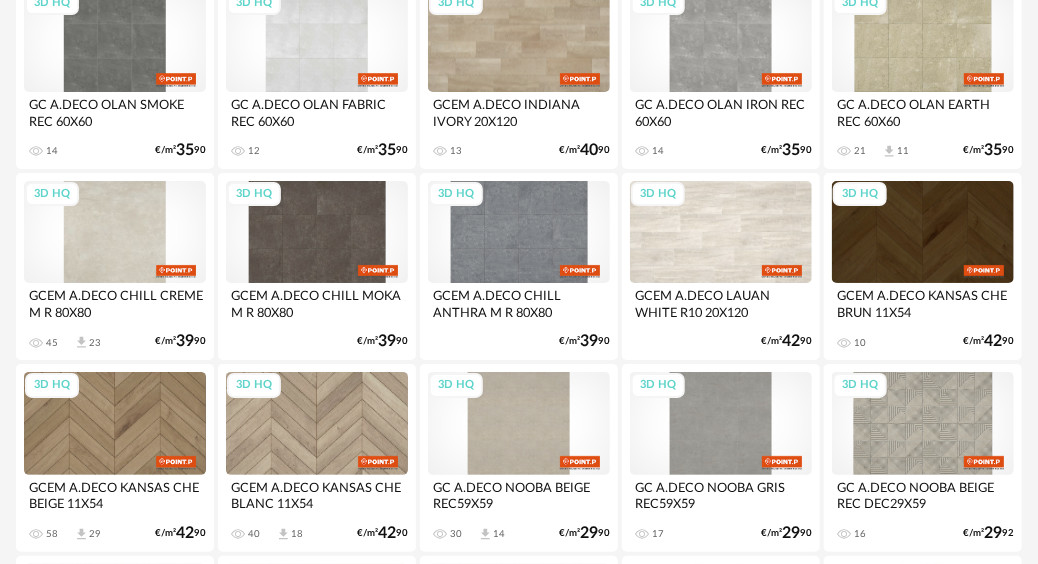 click on "3D HQ" at bounding box center (115, 232) 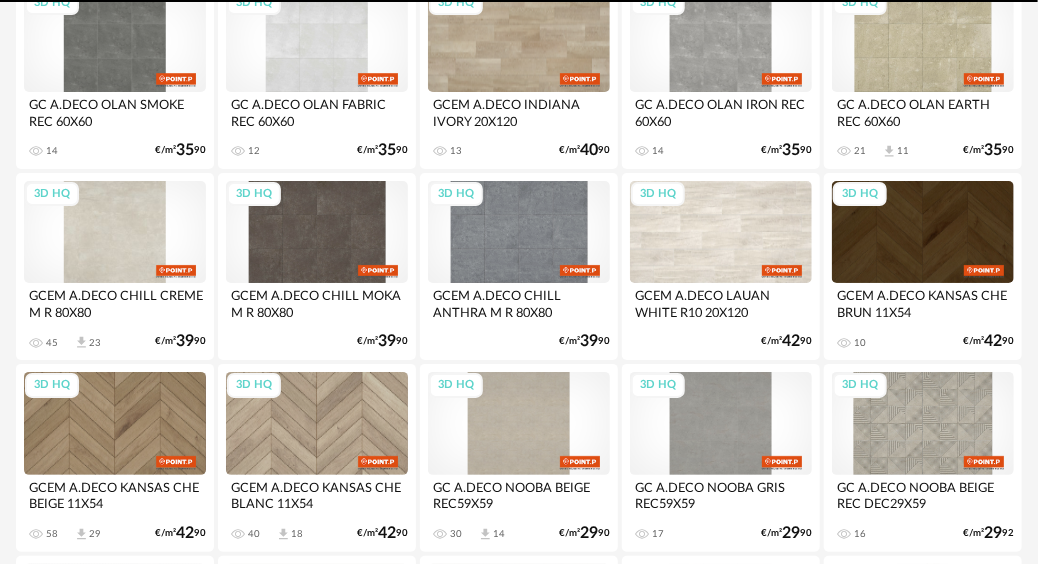 scroll, scrollTop: 0, scrollLeft: 0, axis: both 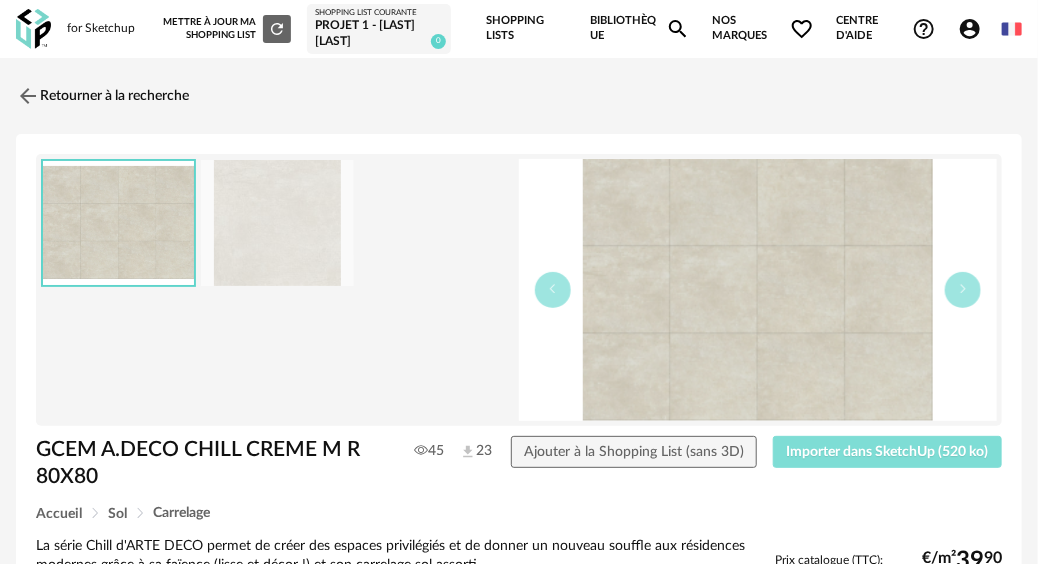 click on "Importer dans SketchUp (520 ko)" at bounding box center [888, 452] 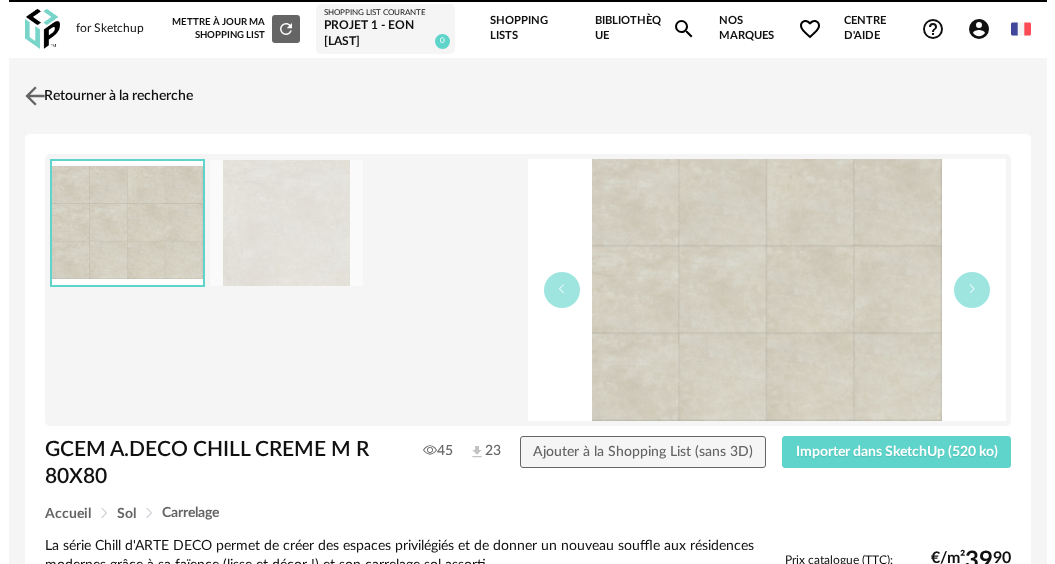 scroll, scrollTop: 0, scrollLeft: 0, axis: both 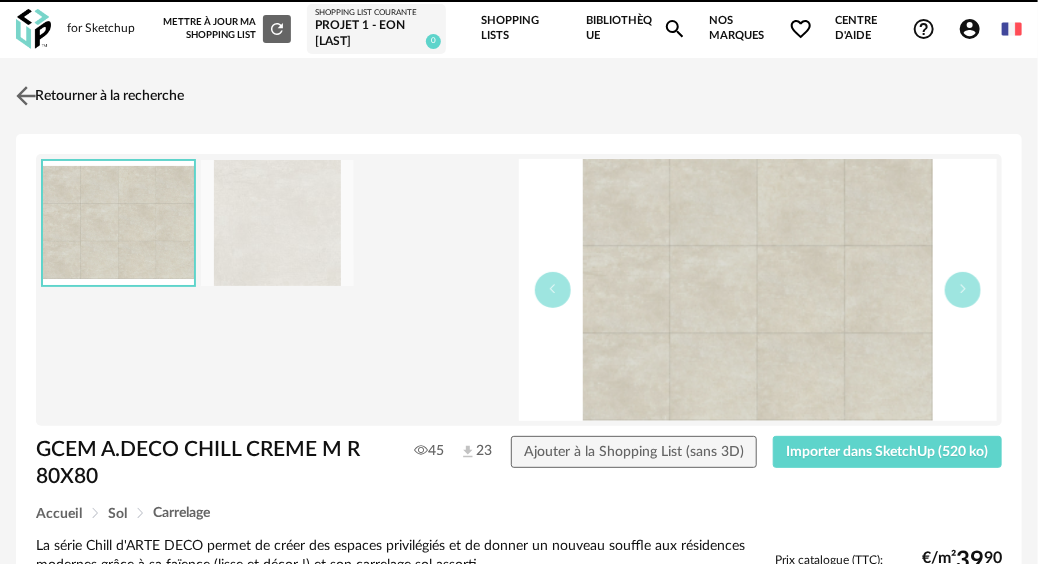 click at bounding box center [26, 95] 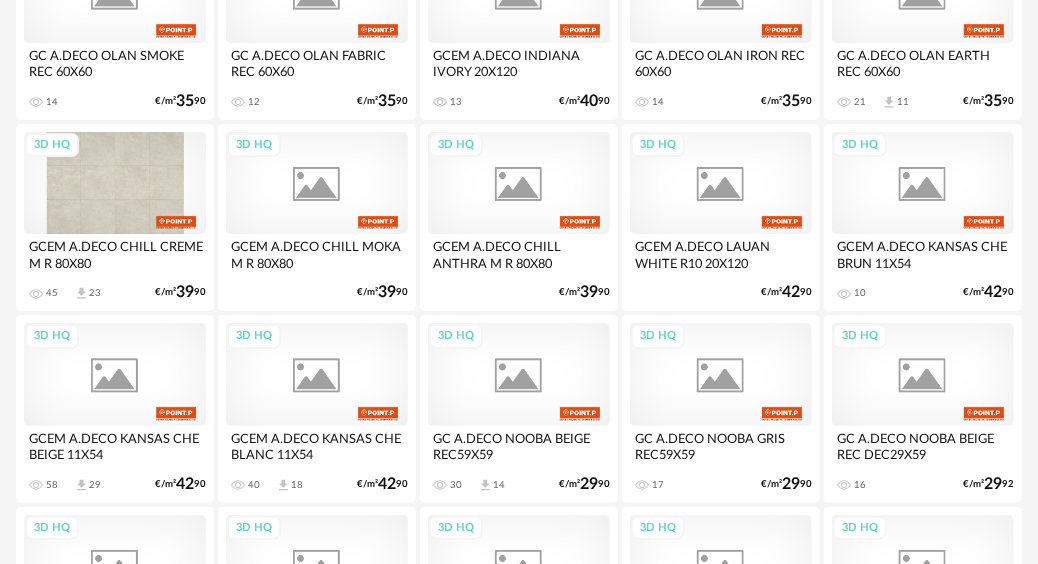 scroll, scrollTop: 2596, scrollLeft: 0, axis: vertical 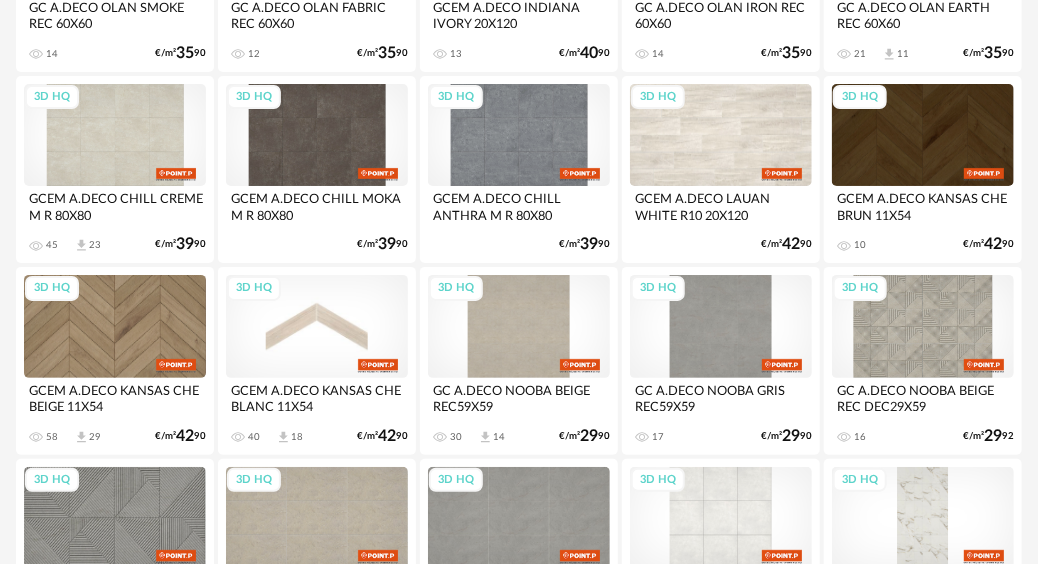 click on "3D HQ" at bounding box center [317, 326] 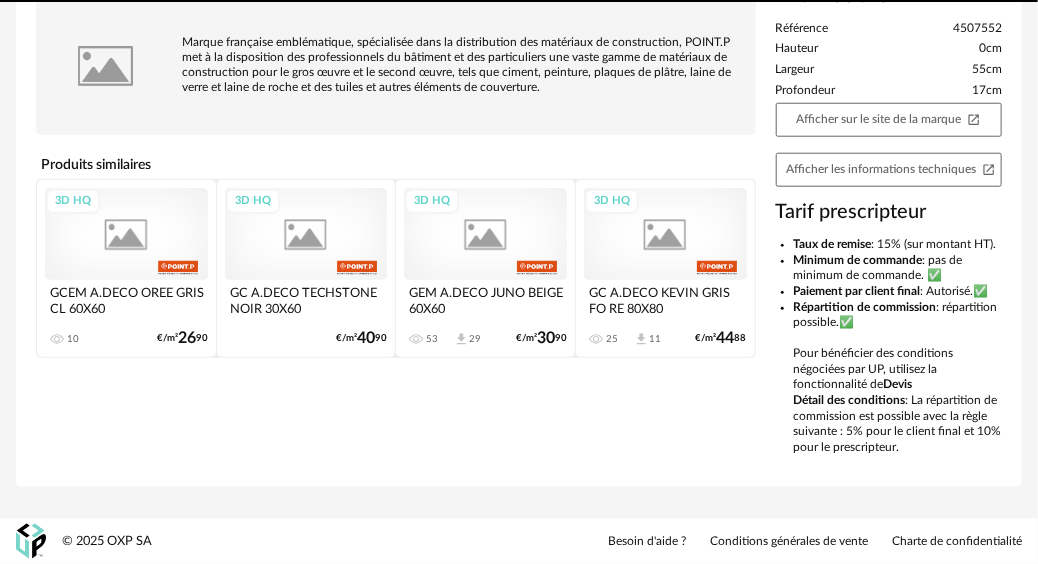scroll, scrollTop: 0, scrollLeft: 0, axis: both 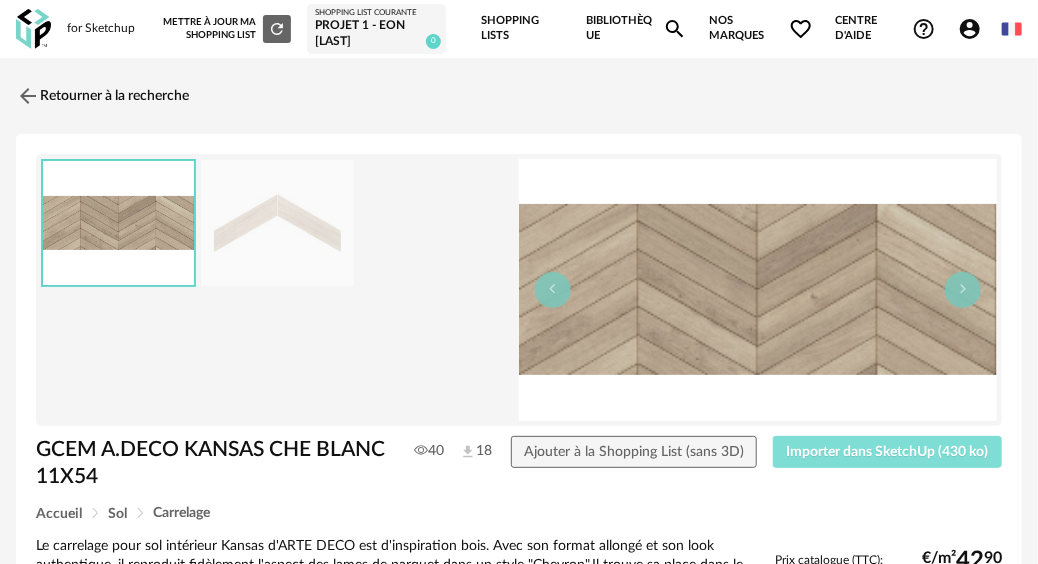 click on "Importer dans SketchUp (430 ko)" at bounding box center (888, 452) 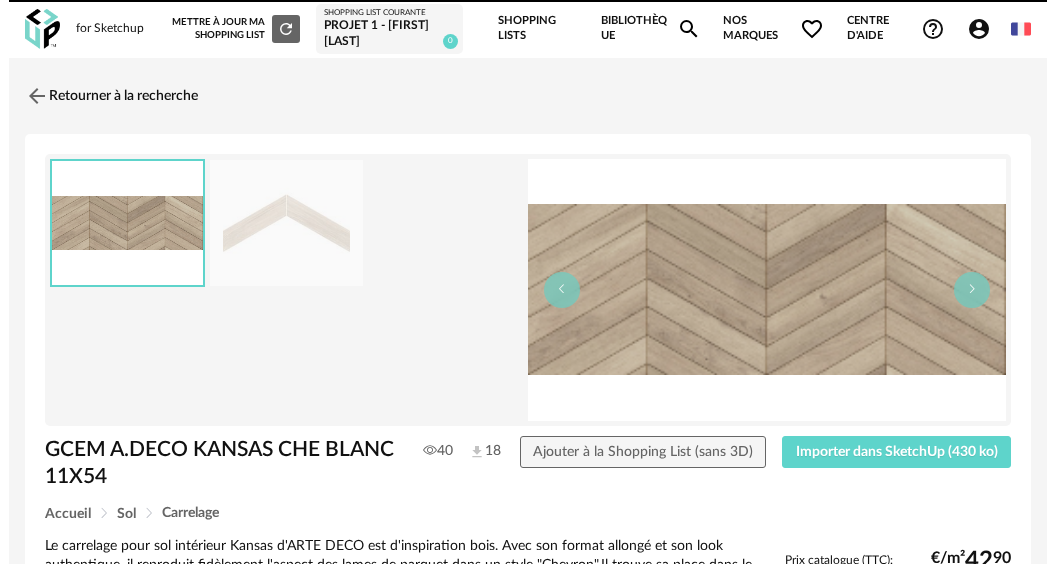 scroll, scrollTop: 0, scrollLeft: 0, axis: both 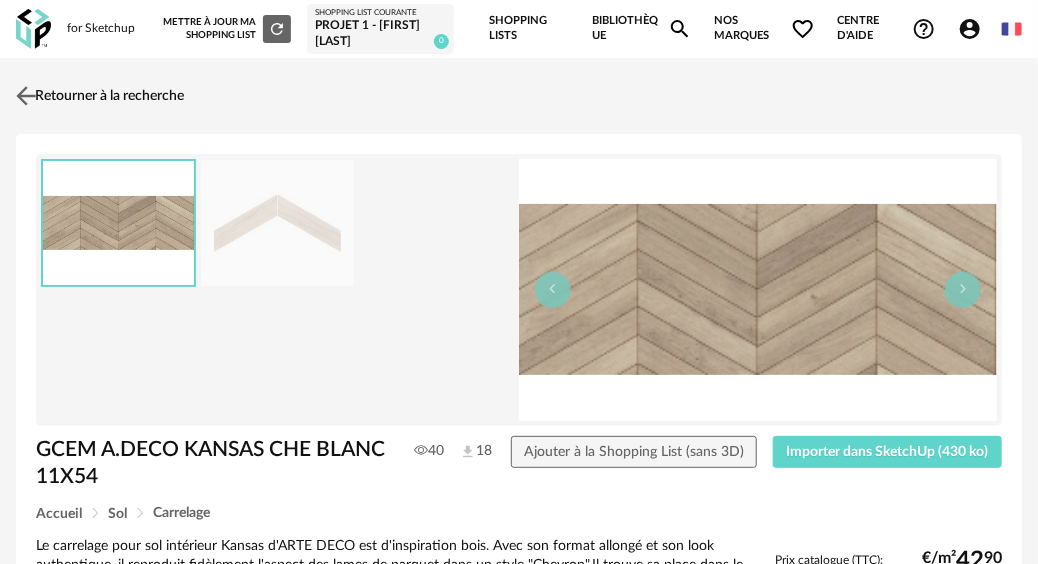 click at bounding box center (26, 95) 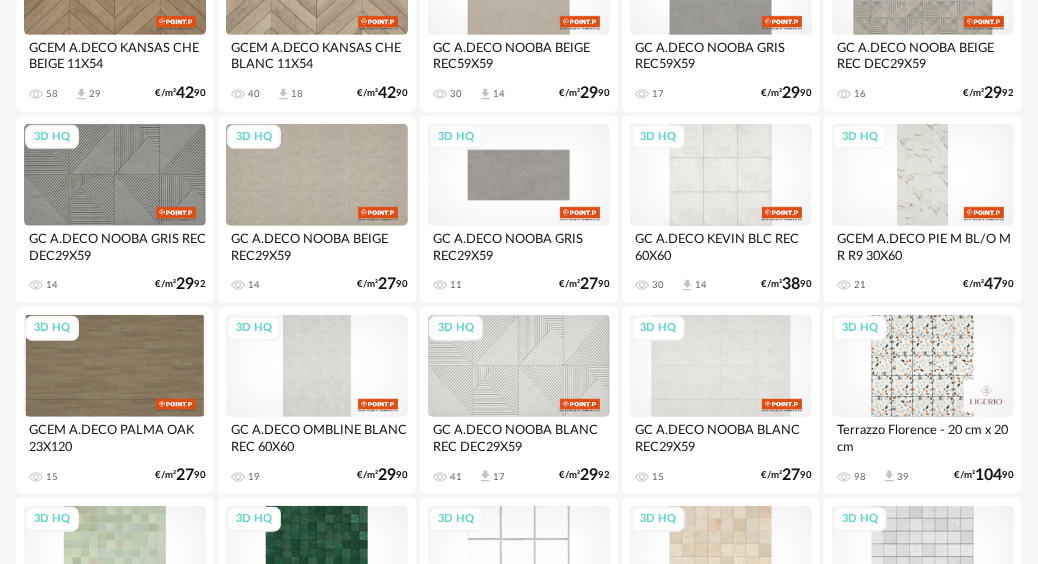 scroll, scrollTop: 3187, scrollLeft: 0, axis: vertical 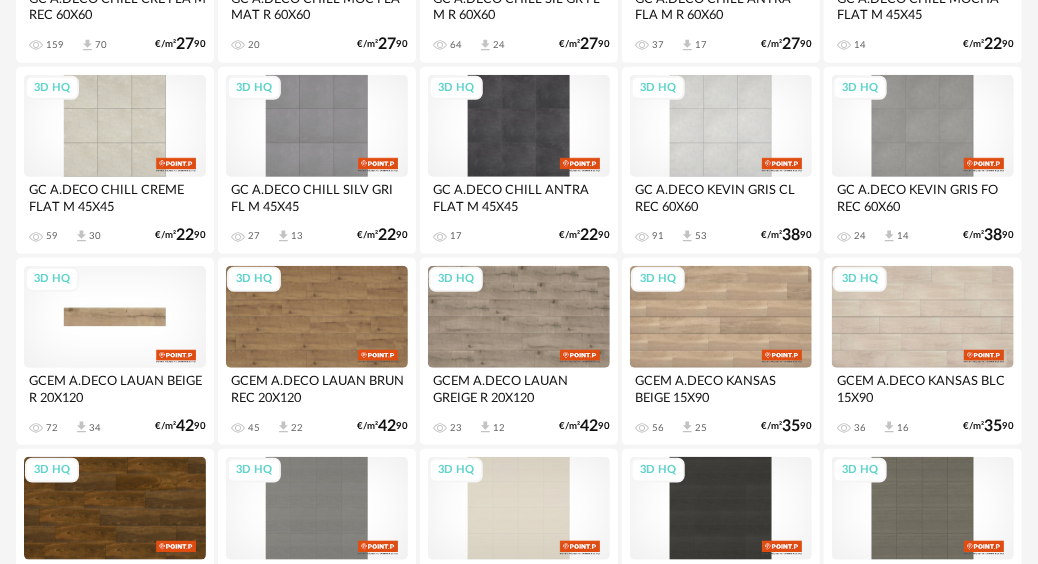 click on "3D HQ" at bounding box center (115, 317) 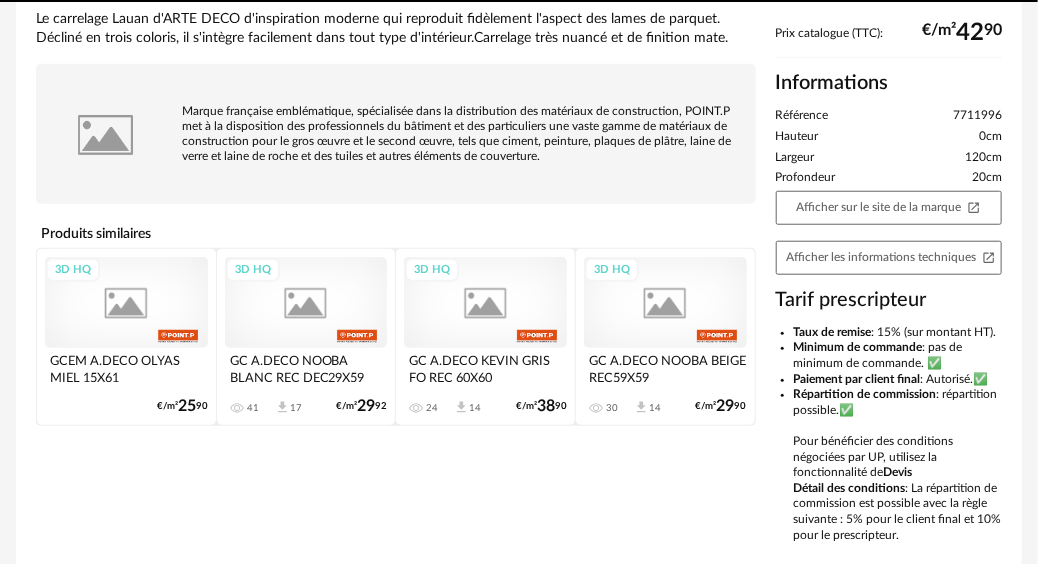 scroll, scrollTop: 0, scrollLeft: 0, axis: both 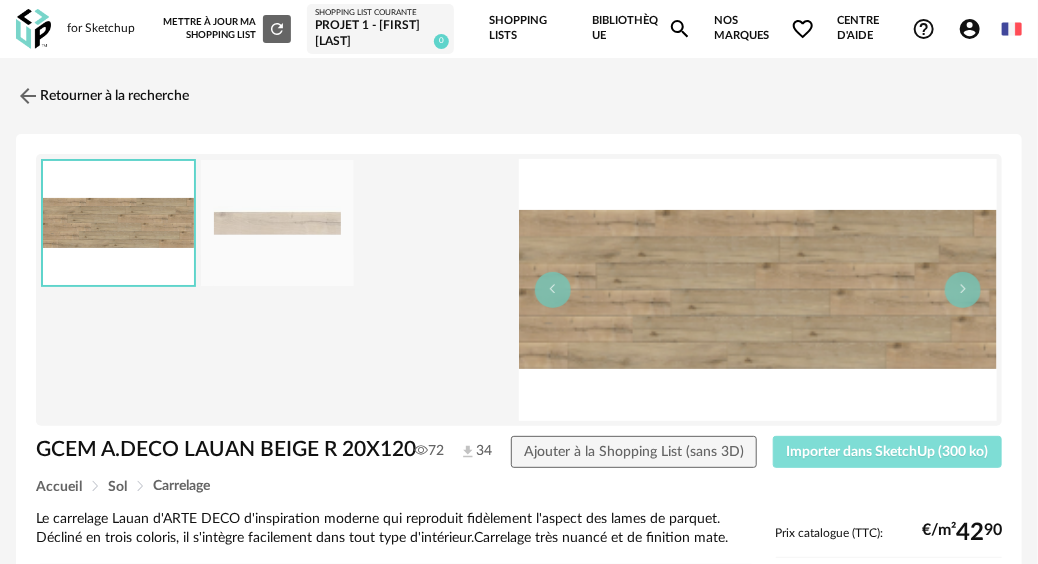 click on "Importer dans SketchUp (300 ko)" at bounding box center (887, 452) 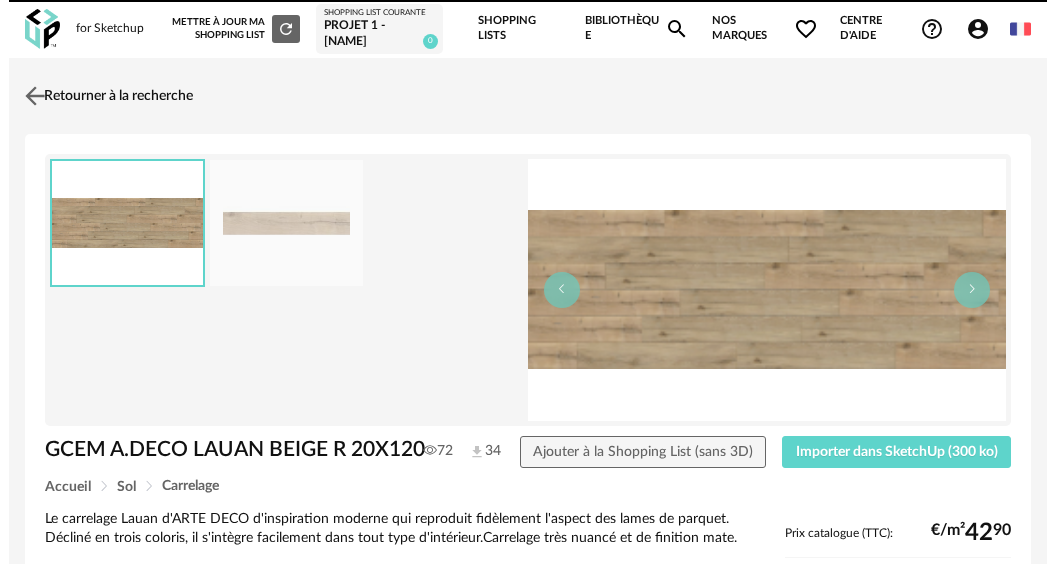 scroll, scrollTop: 0, scrollLeft: 0, axis: both 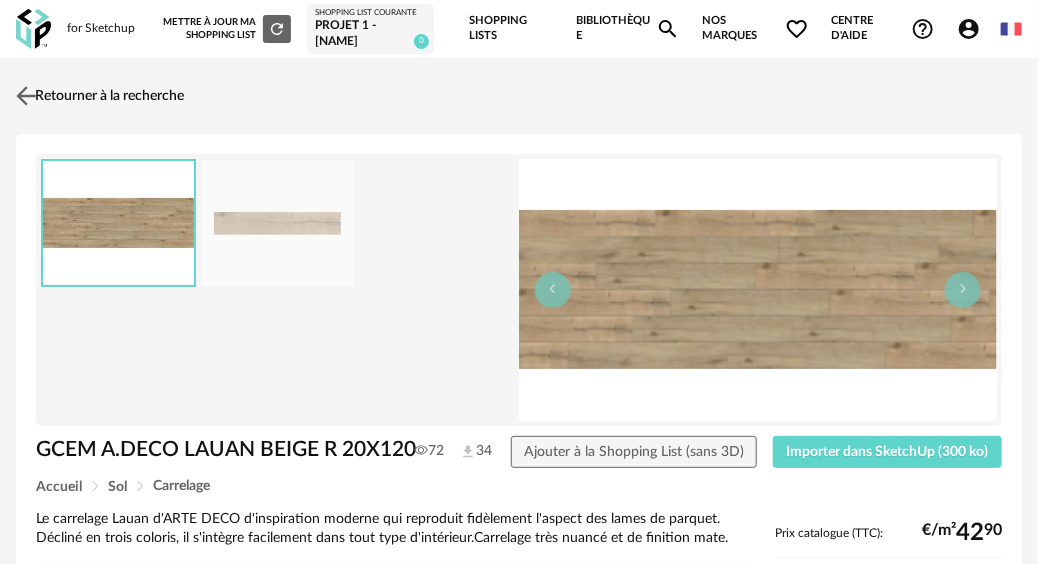 click at bounding box center (26, 95) 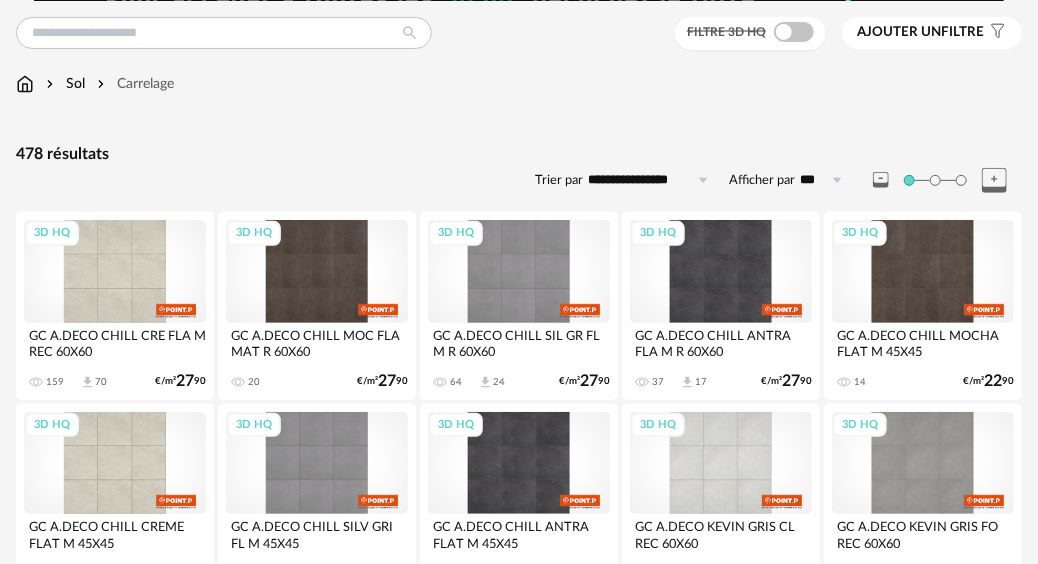 scroll, scrollTop: 0, scrollLeft: 0, axis: both 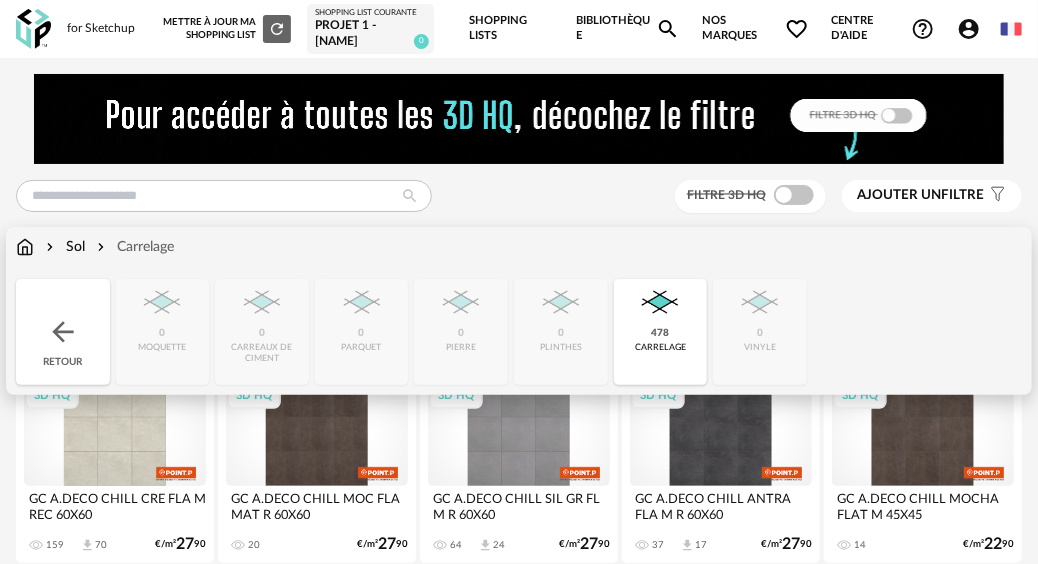 click on "Sol" at bounding box center [63, 247] 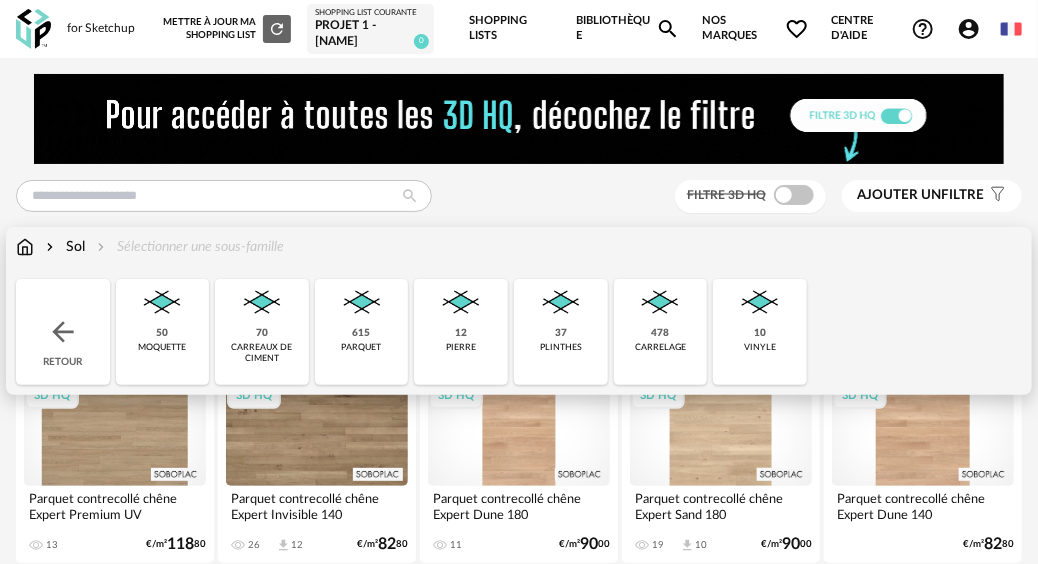 click at bounding box center (362, 303) 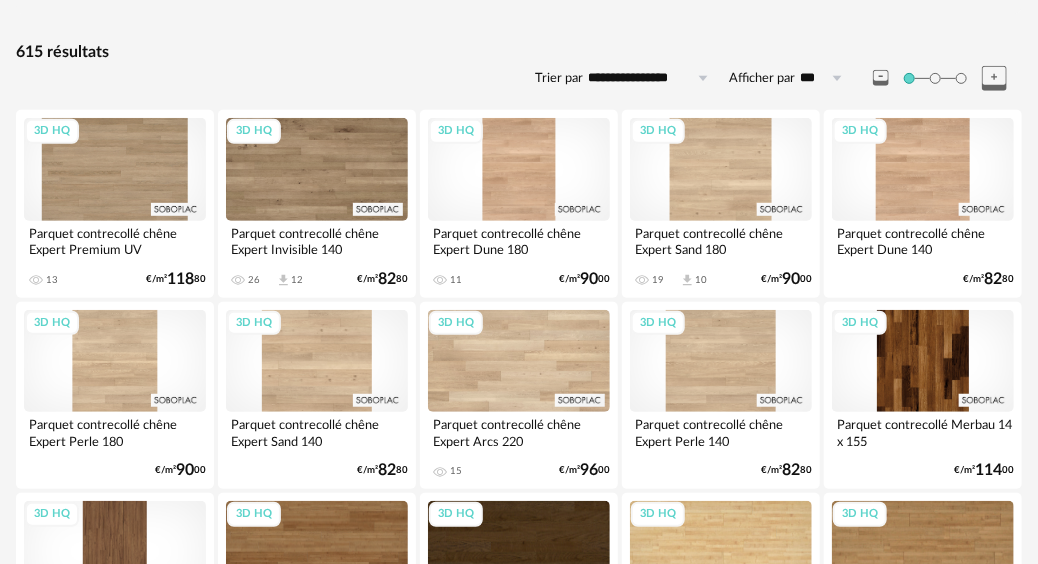 scroll, scrollTop: 300, scrollLeft: 0, axis: vertical 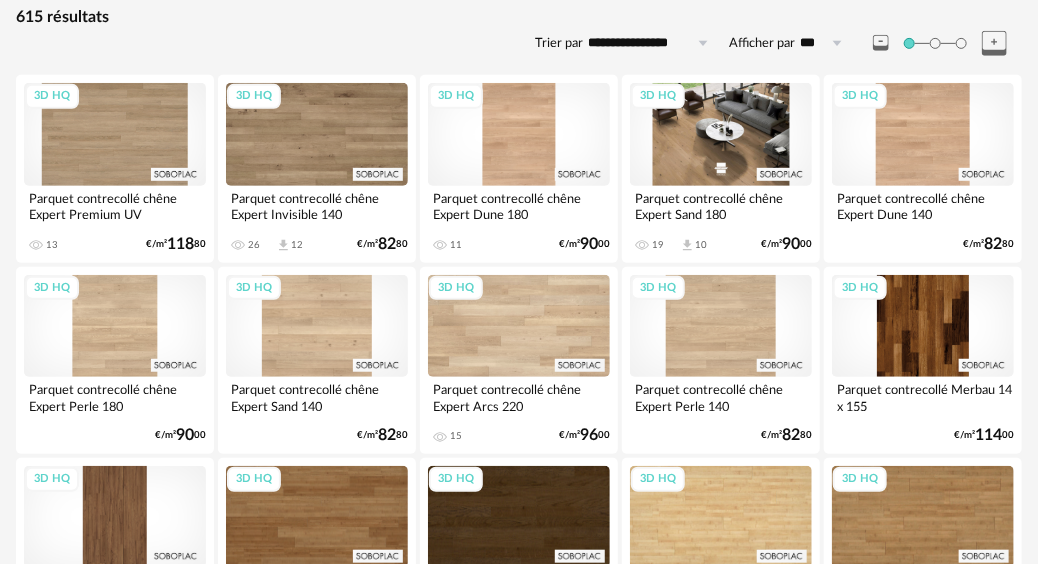 click on "3D HQ" at bounding box center (721, 134) 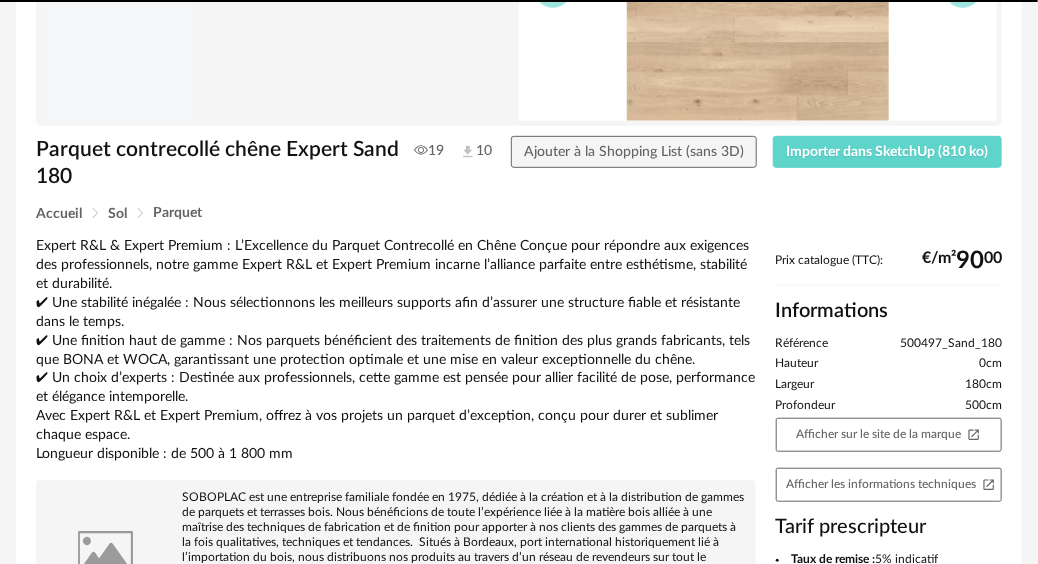 scroll, scrollTop: 0, scrollLeft: 0, axis: both 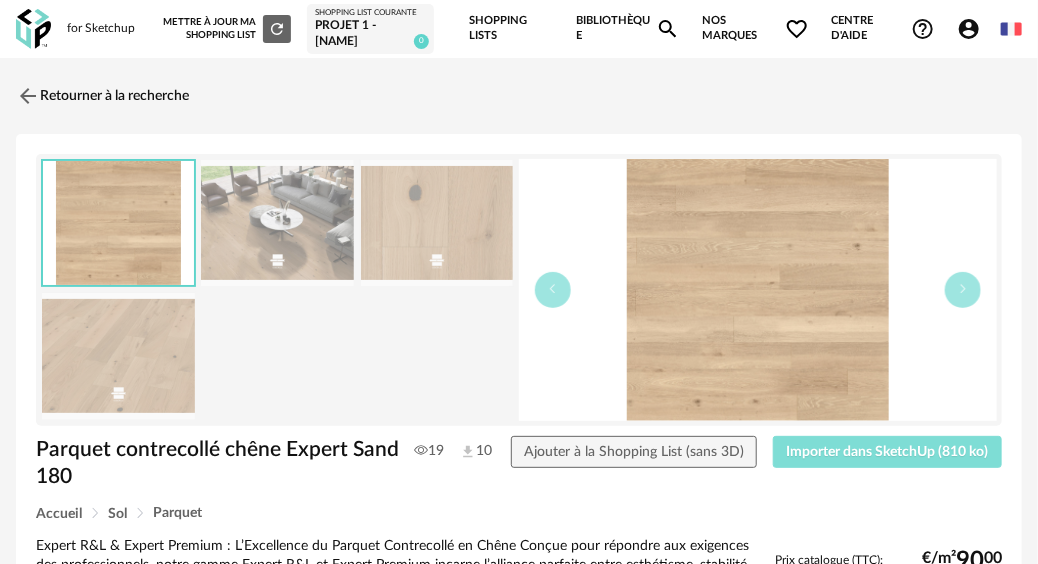click on "Importer dans SketchUp (810 ko)" at bounding box center (888, 452) 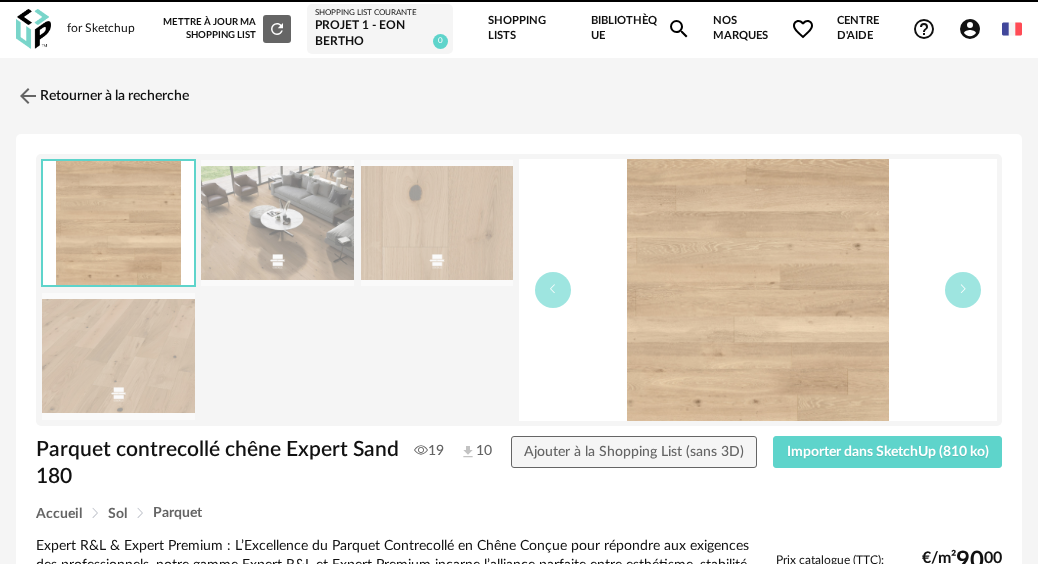 click at bounding box center [28, 96] 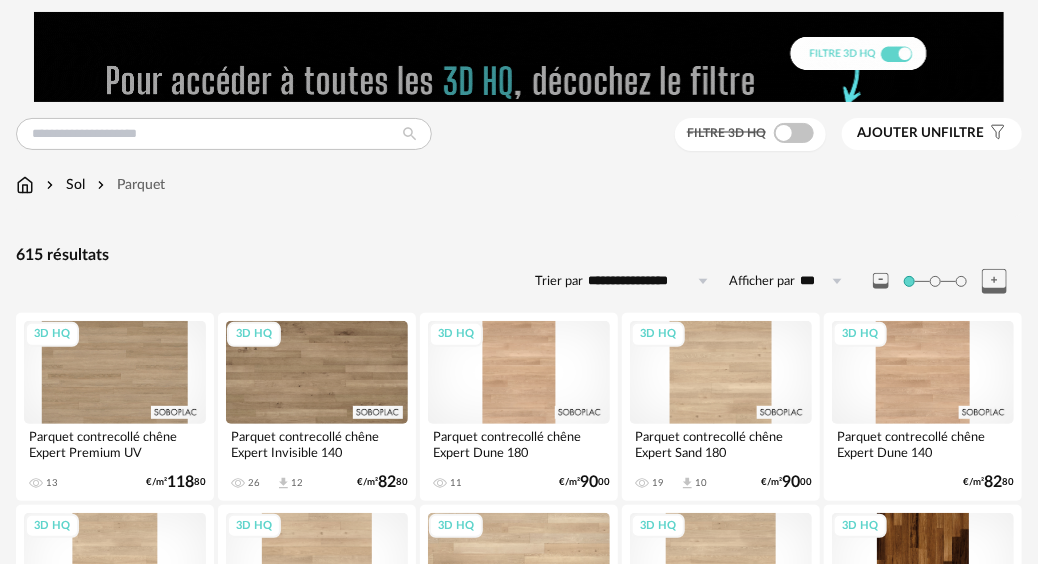 scroll, scrollTop: 0, scrollLeft: 0, axis: both 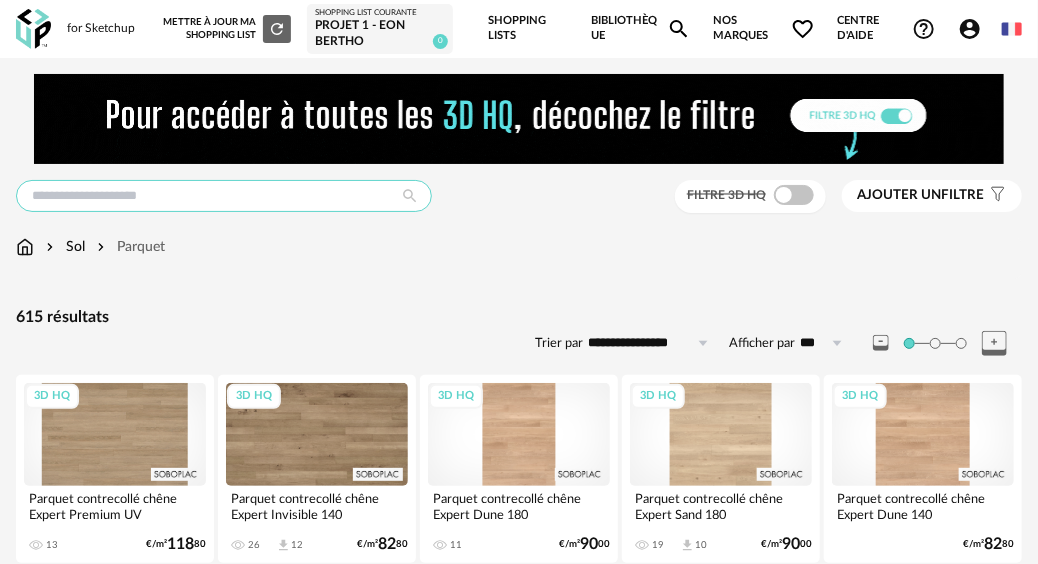 click at bounding box center [224, 196] 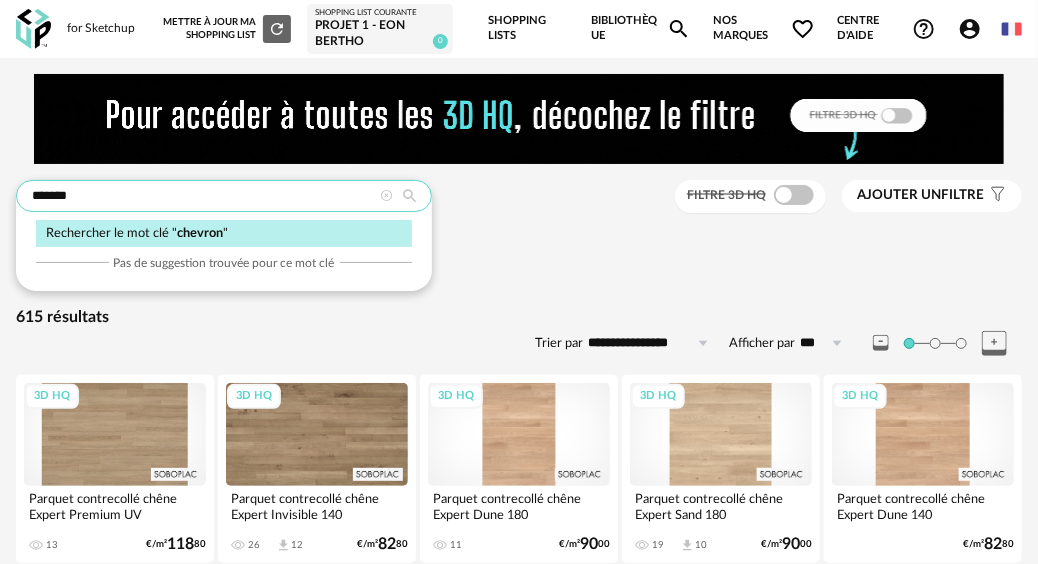 type on "*******" 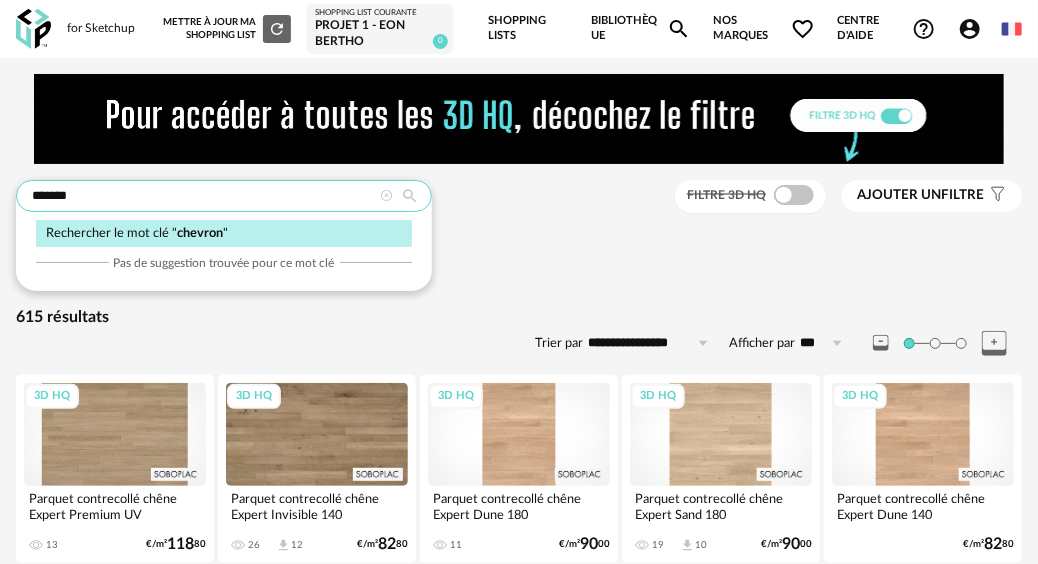 type on "**********" 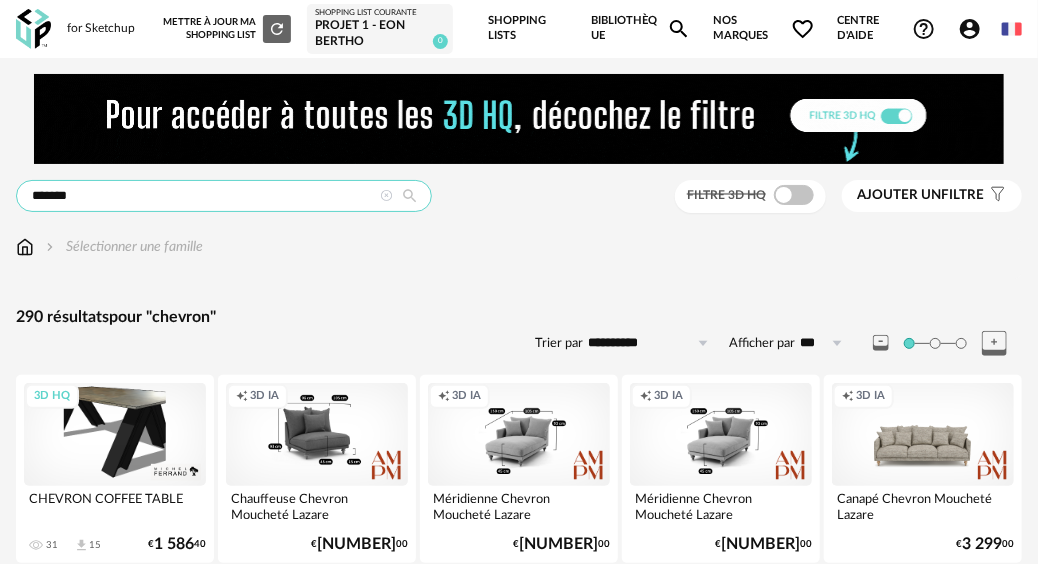 drag, startPoint x: 193, startPoint y: 186, endPoint x: -11, endPoint y: 182, distance: 204.03922 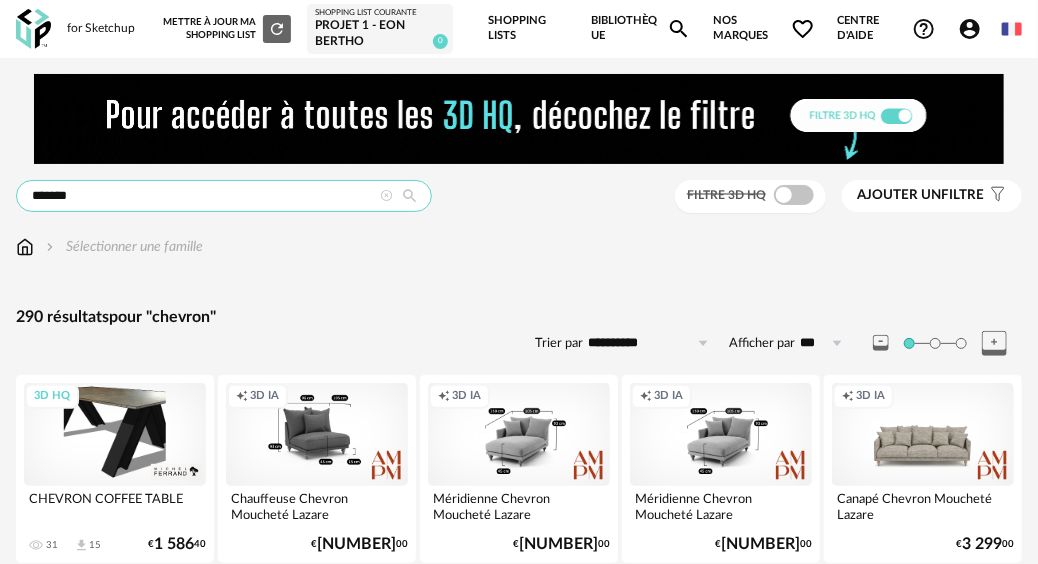 click on "for Sketchup   Nouvelle shopping list
Mettre à jour ma Shopping List
Refresh icon   Shopping List courante   Projet 1 - EON BERTHO   0       Shopping Lists   Bibliothèque Magnify icon   Nos marques Heart Outline icon   Toutes les marques   Close icon
Centre d'aide Help Circle Outline icon   Tutos vidéos   Lire la FAQ   Contacter le support   Account Circle icon   Compte   Connecté en tant que   [FIRST] [LAST] - Architecte d'intérieur [LAST]   Modifier mon profil   Ma bibliothèque perso   Mes 3D IA Creation icon   Nouveautés de la plateforme       Déconnexion
English
Menu icon         *******
Rechercher le mot clé " chevron "
Pas de suggestion trouvée pour ce mot clé
Filtre 3D HQ
Ajouter un  filtre s   Filter icon   Filtrer par :
Sélectionner une famille
290 résultats  pour "chevron"   Trier par       ***" at bounding box center [519, 2164] 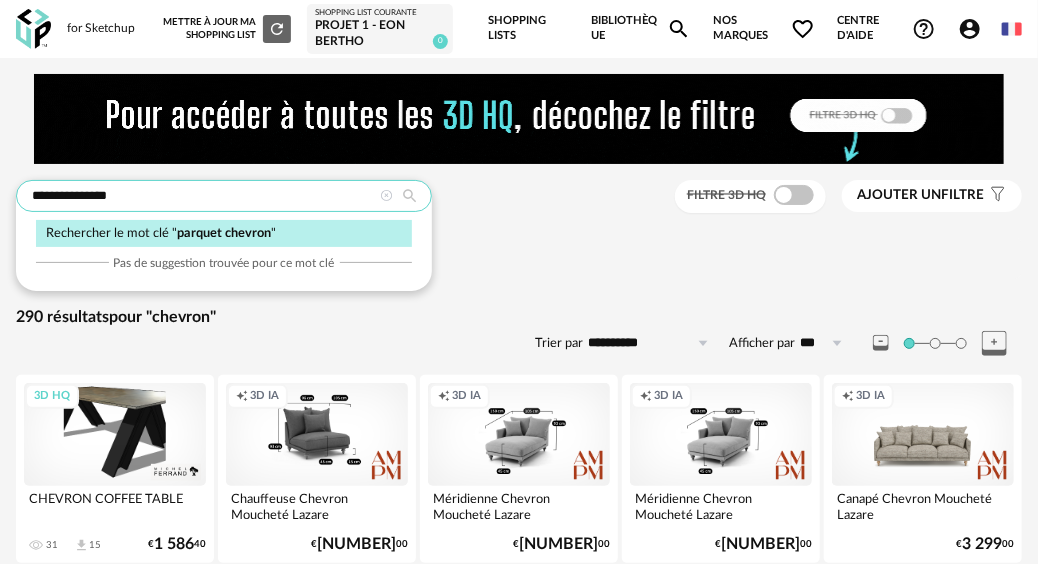 type on "**********" 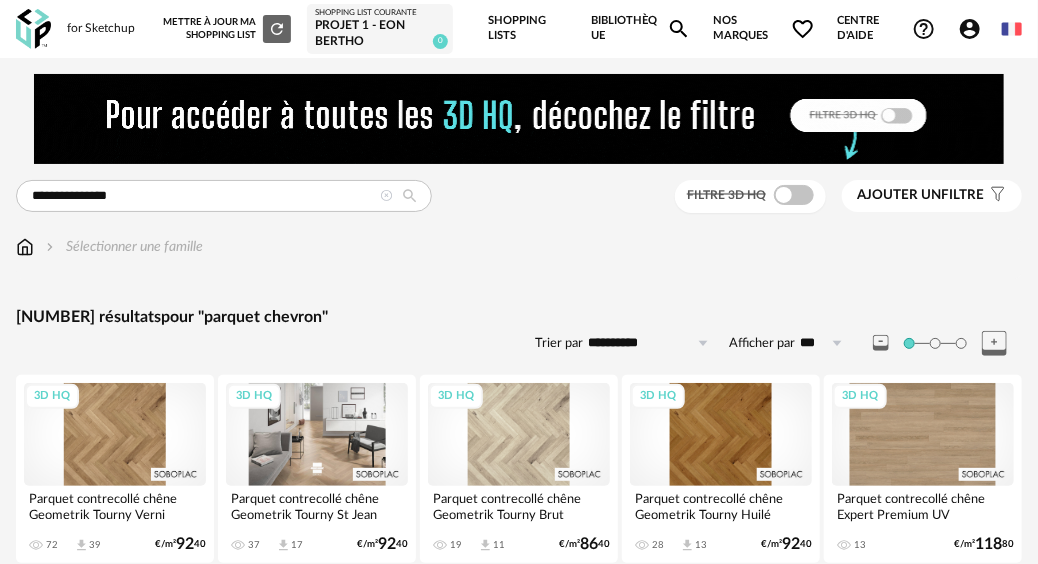 click on "3D HQ" at bounding box center (317, 434) 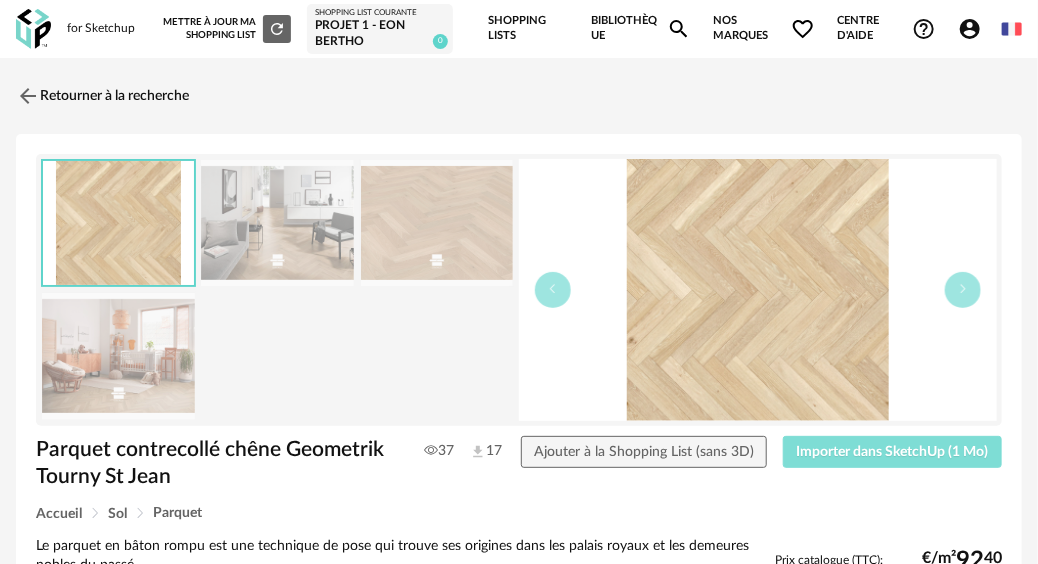 click on "Importer dans SketchUp (1 Mo)" at bounding box center [893, 452] 